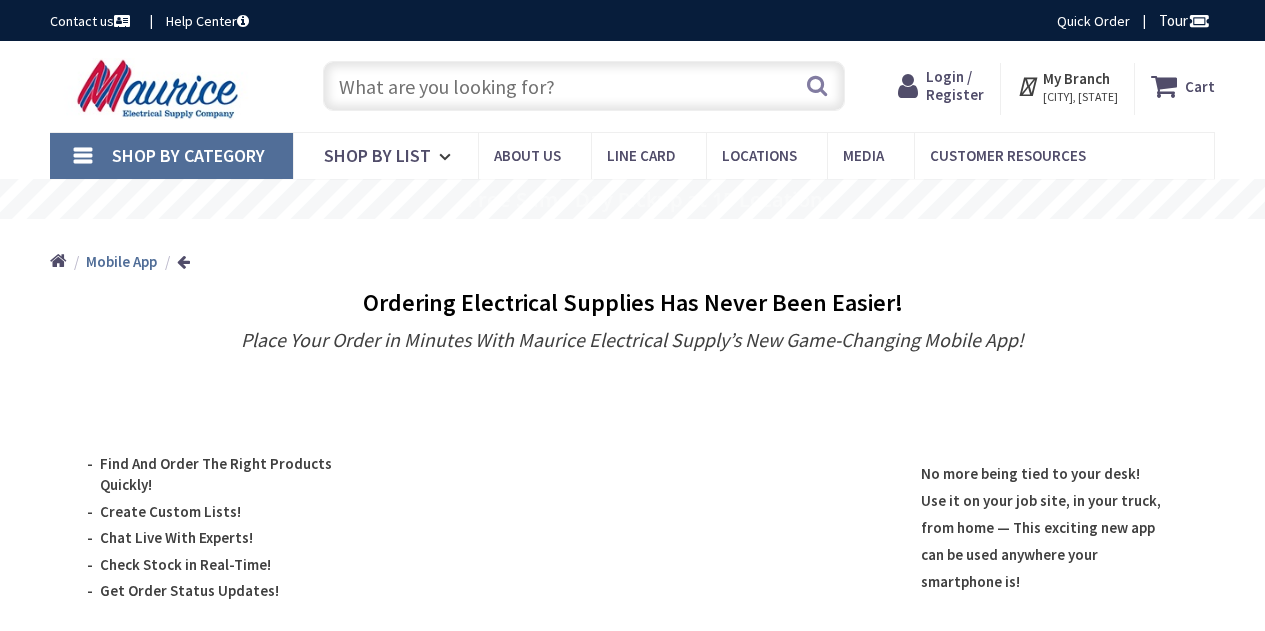 scroll, scrollTop: 0, scrollLeft: 0, axis: both 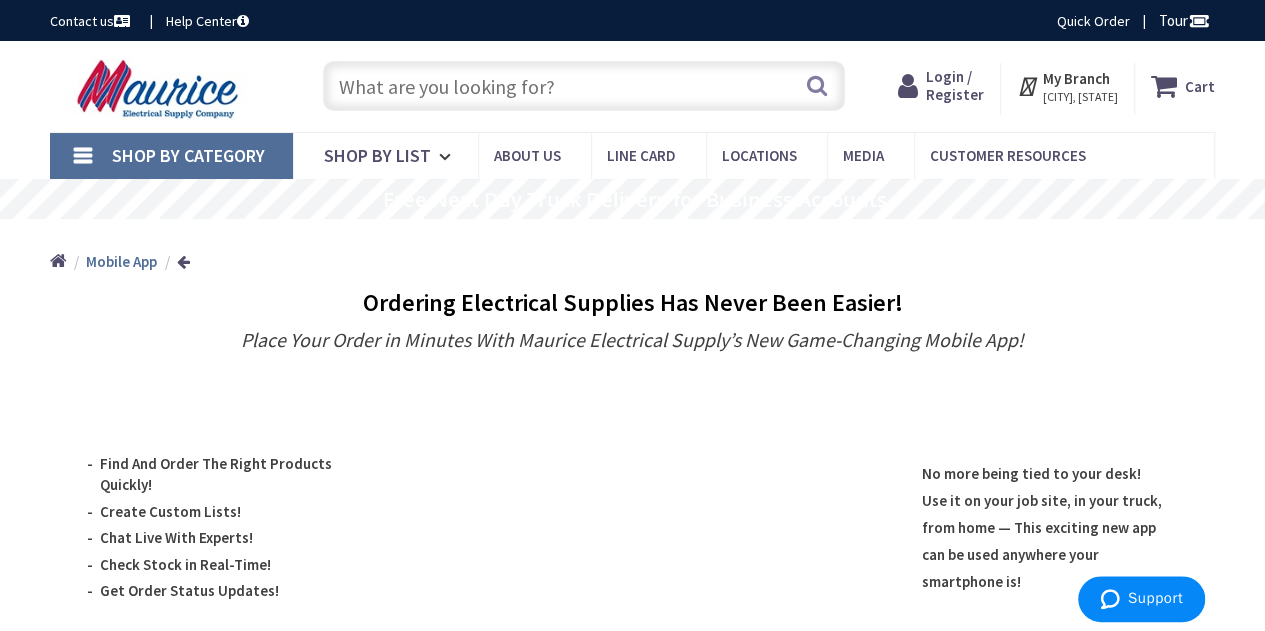 drag, startPoint x: 1239, startPoint y: 1, endPoint x: 900, endPoint y: 106, distance: 354.8887 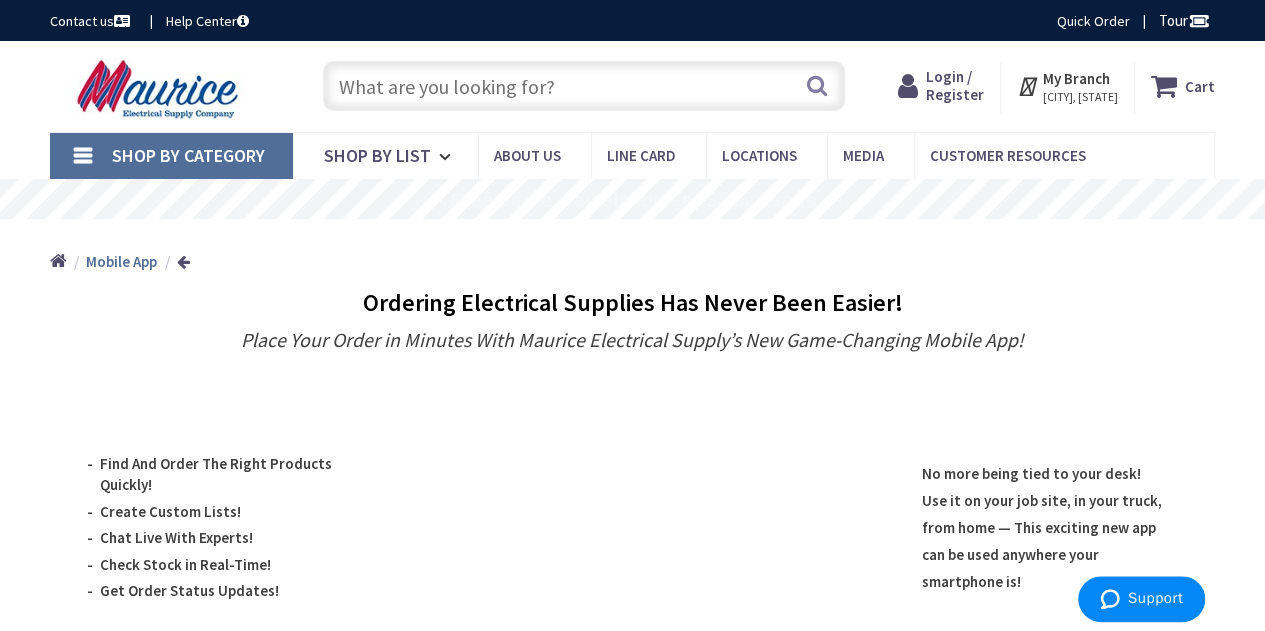 click on "Login / Register" at bounding box center (955, 85) 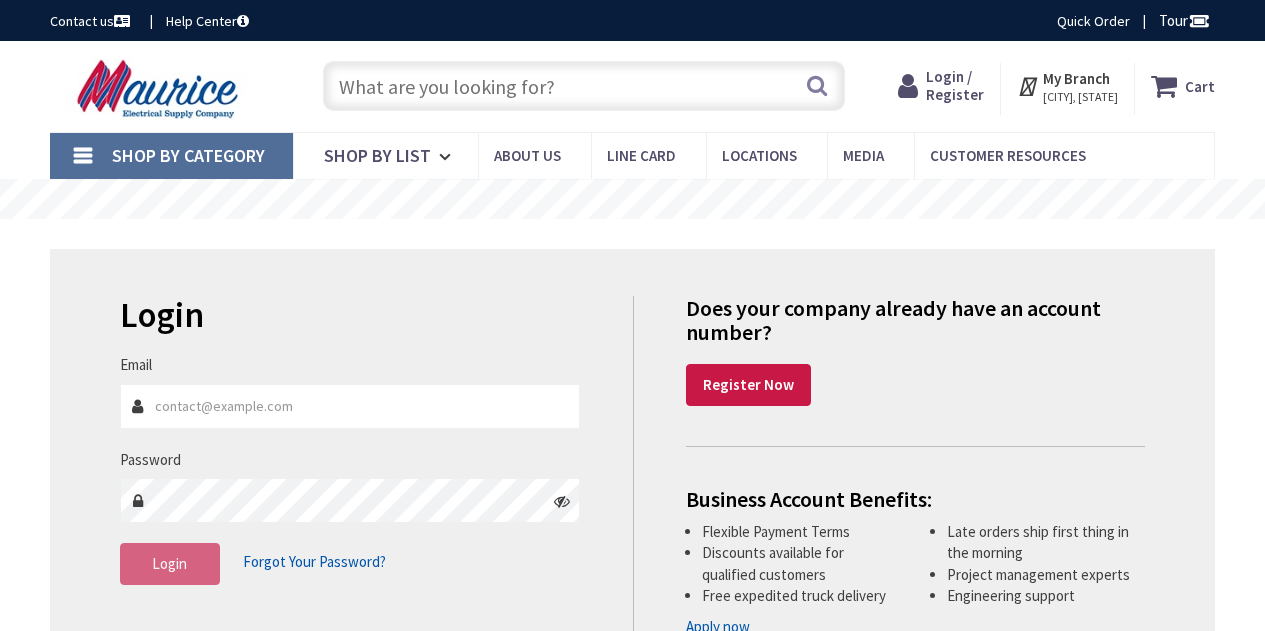 scroll, scrollTop: 0, scrollLeft: 0, axis: both 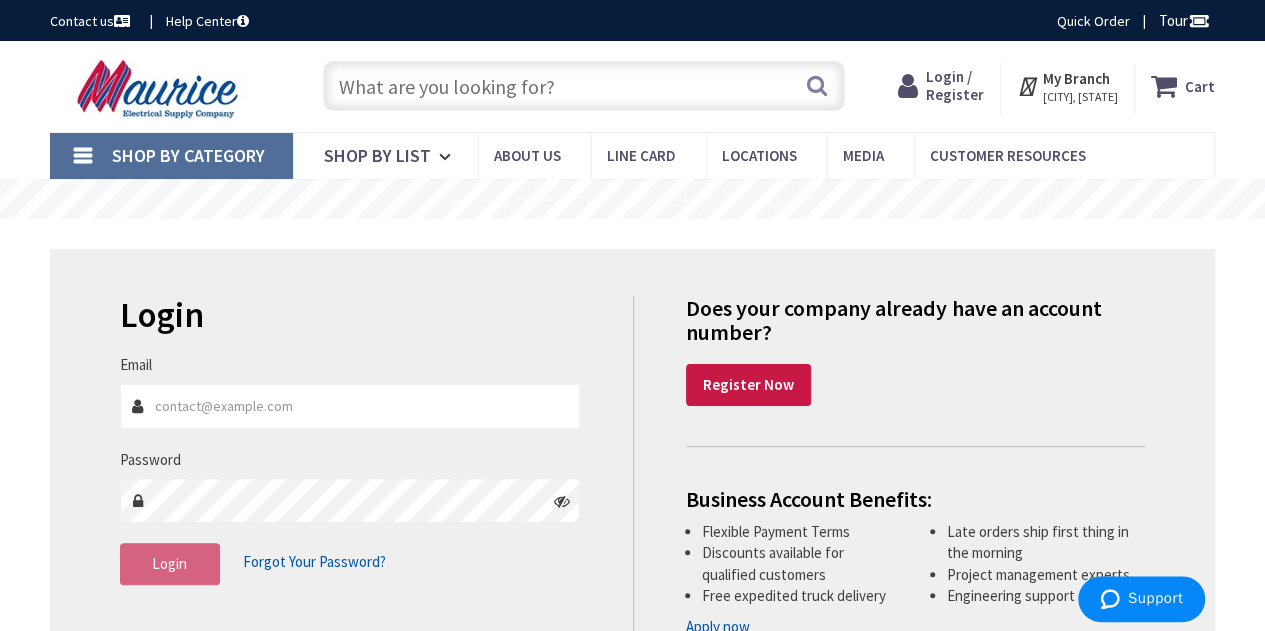 click on "Email" at bounding box center (350, 406) 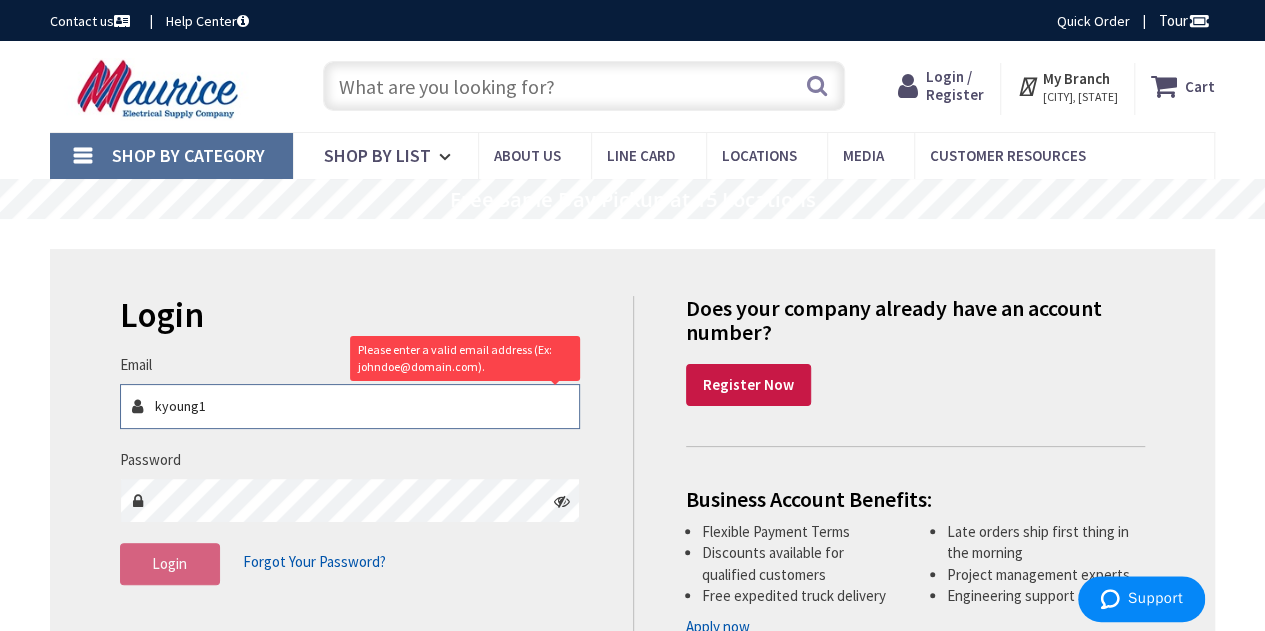 drag, startPoint x: 218, startPoint y: 408, endPoint x: 128, endPoint y: 405, distance: 90.04999 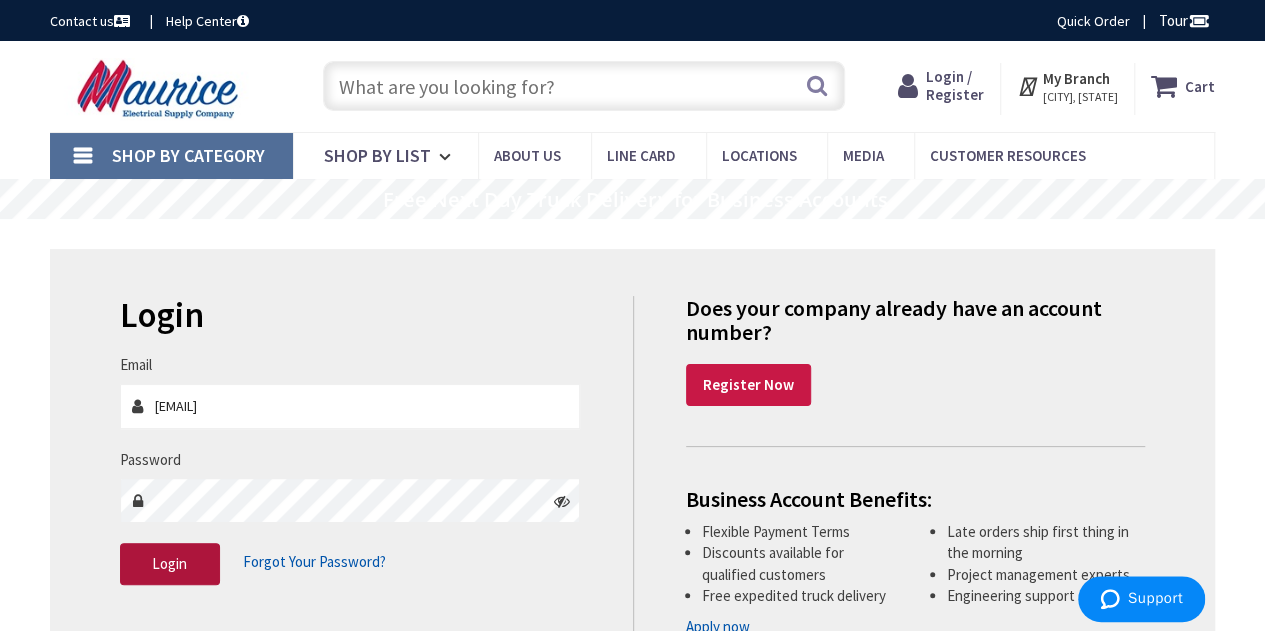 click on "Login" at bounding box center [170, 564] 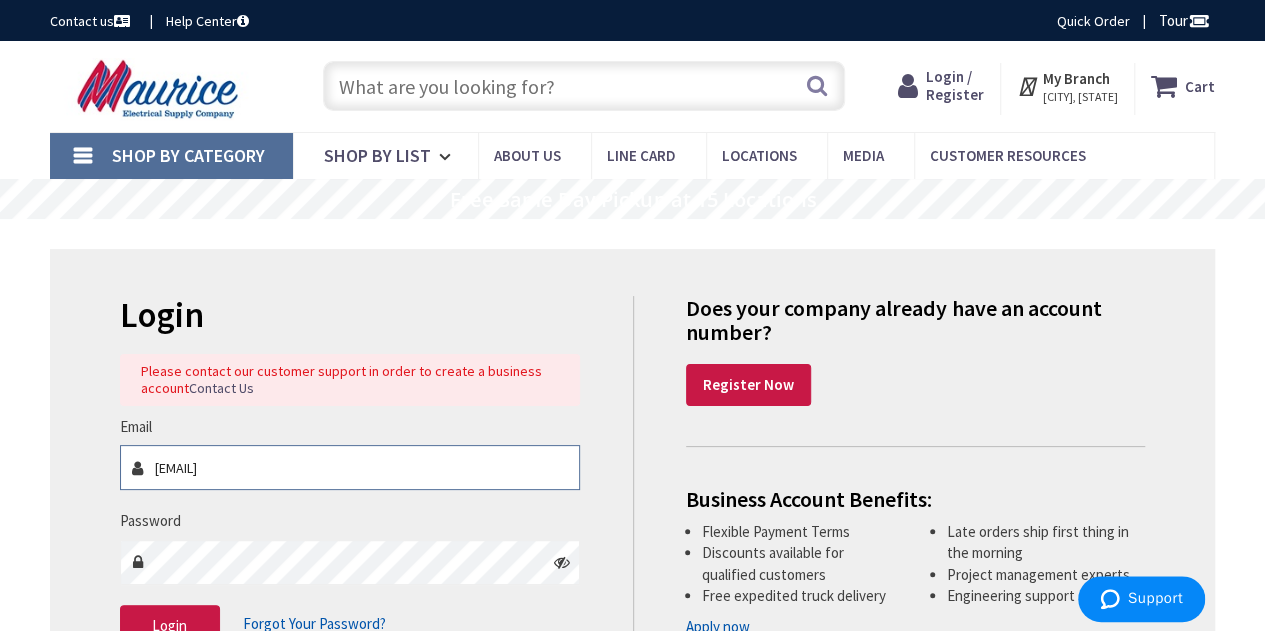 drag, startPoint x: 216, startPoint y: 469, endPoint x: 366, endPoint y: 469, distance: 150 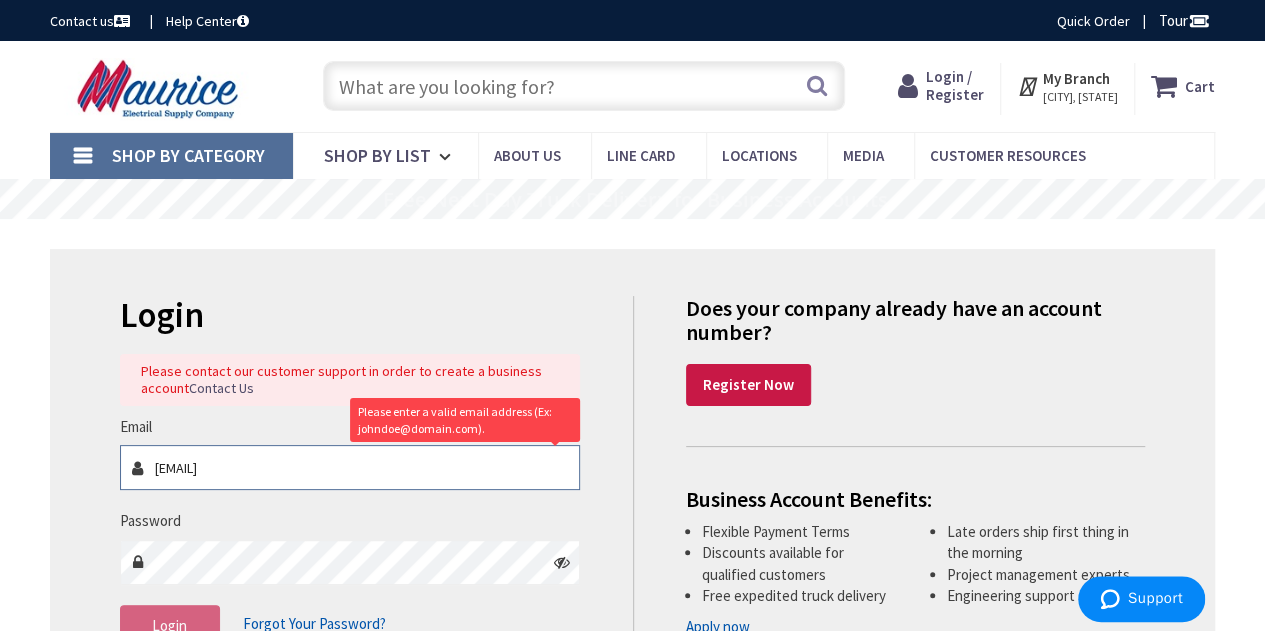 click on "ken.young" at bounding box center (350, 467) 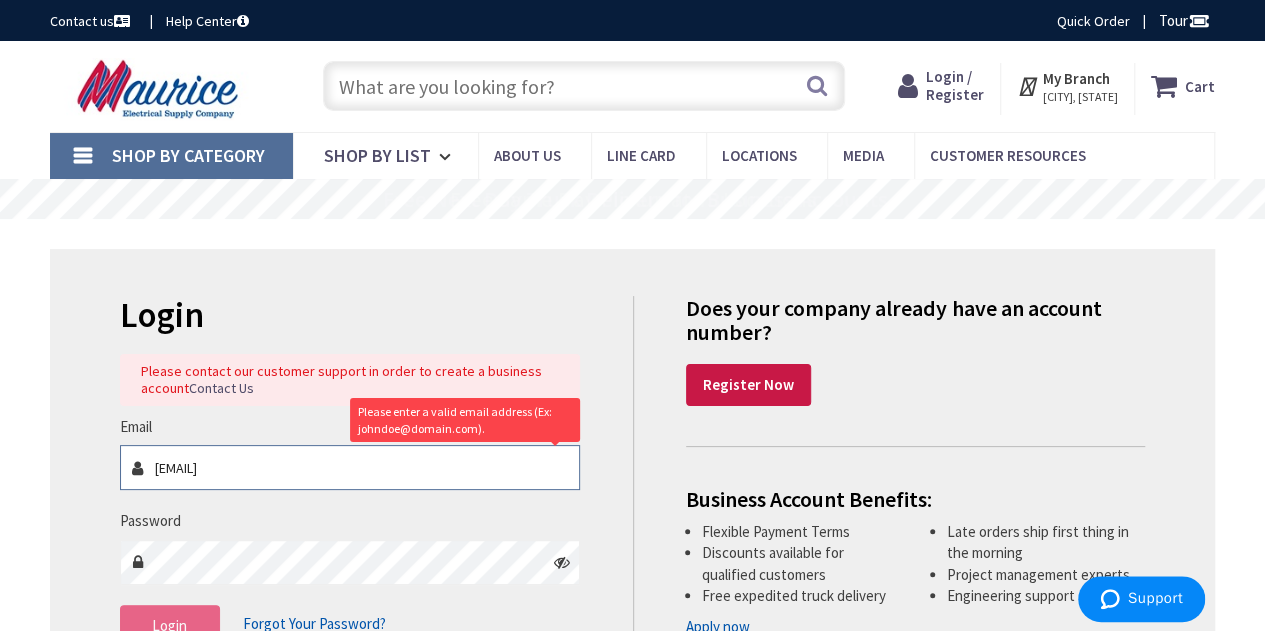 type on "ken.young" 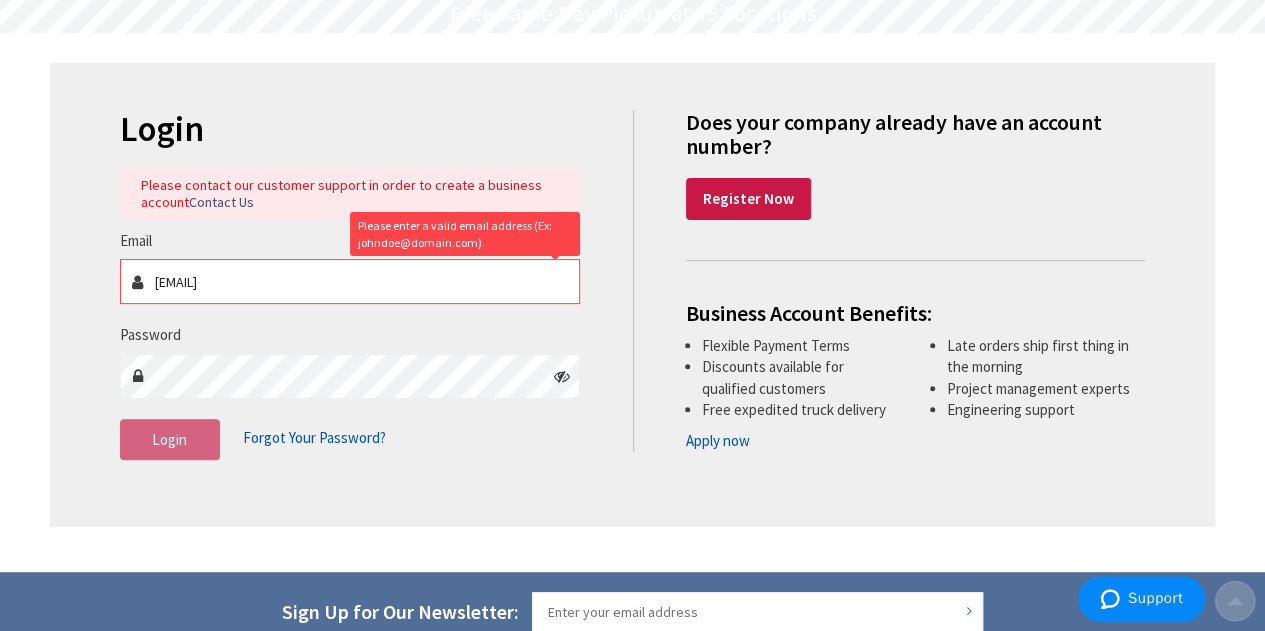 scroll, scrollTop: 200, scrollLeft: 0, axis: vertical 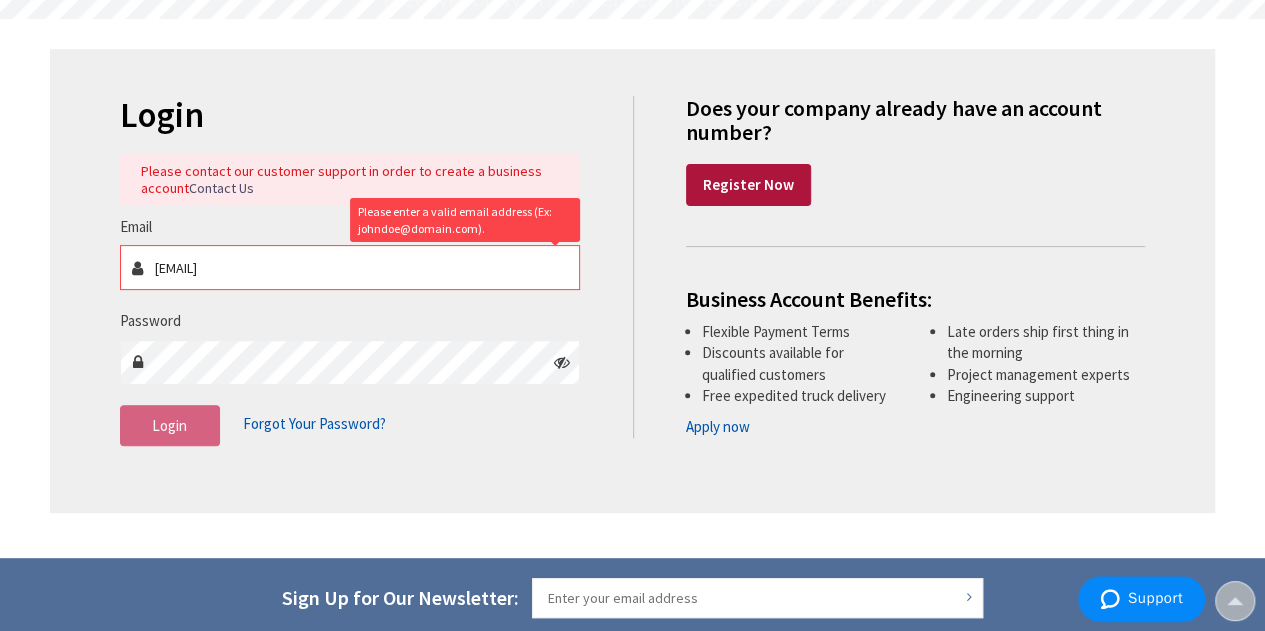 click on "Register Now" at bounding box center (748, 184) 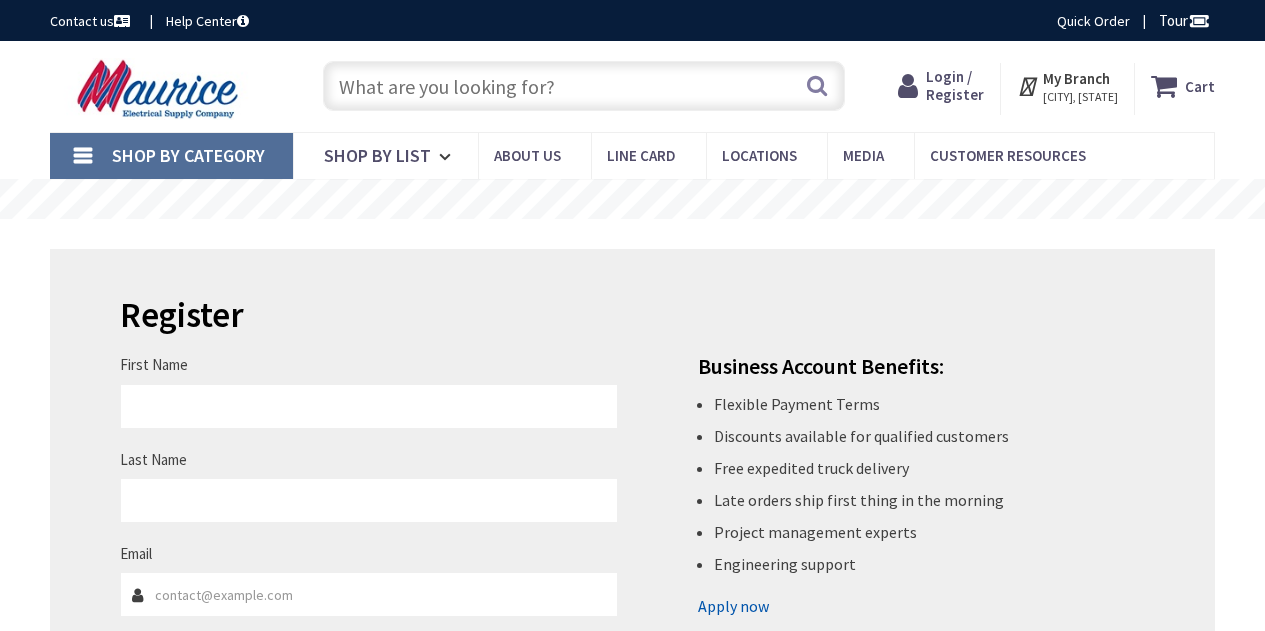 scroll, scrollTop: 0, scrollLeft: 0, axis: both 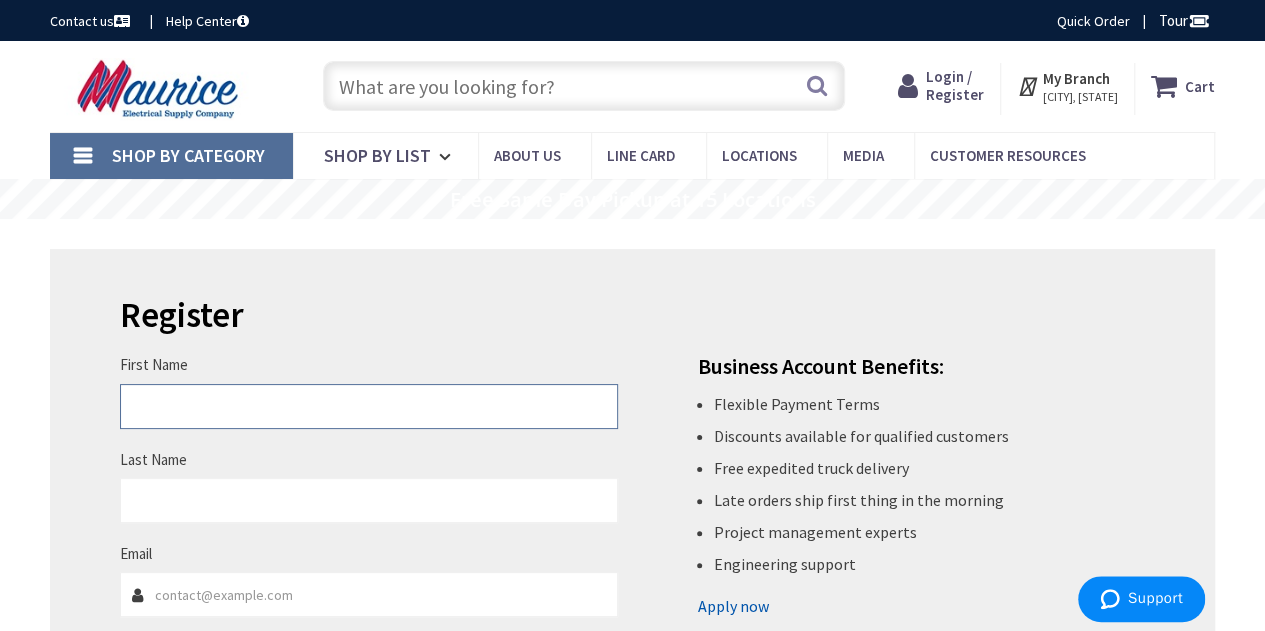 click on "First Name" at bounding box center [369, 406] 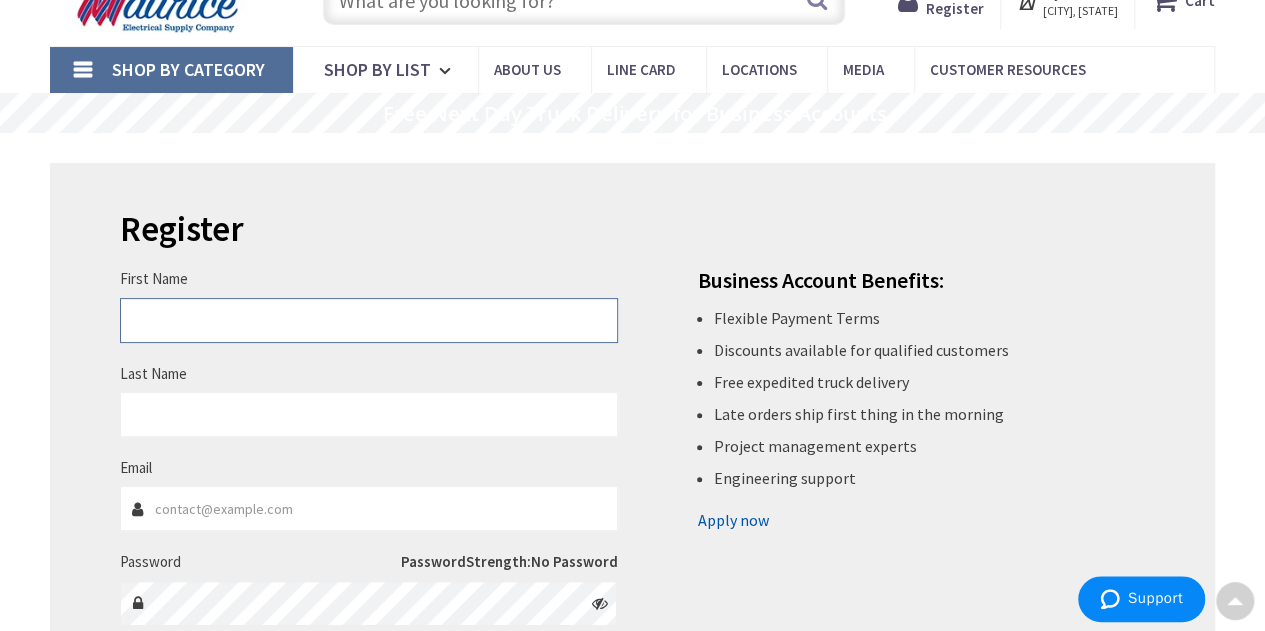 scroll, scrollTop: 0, scrollLeft: 0, axis: both 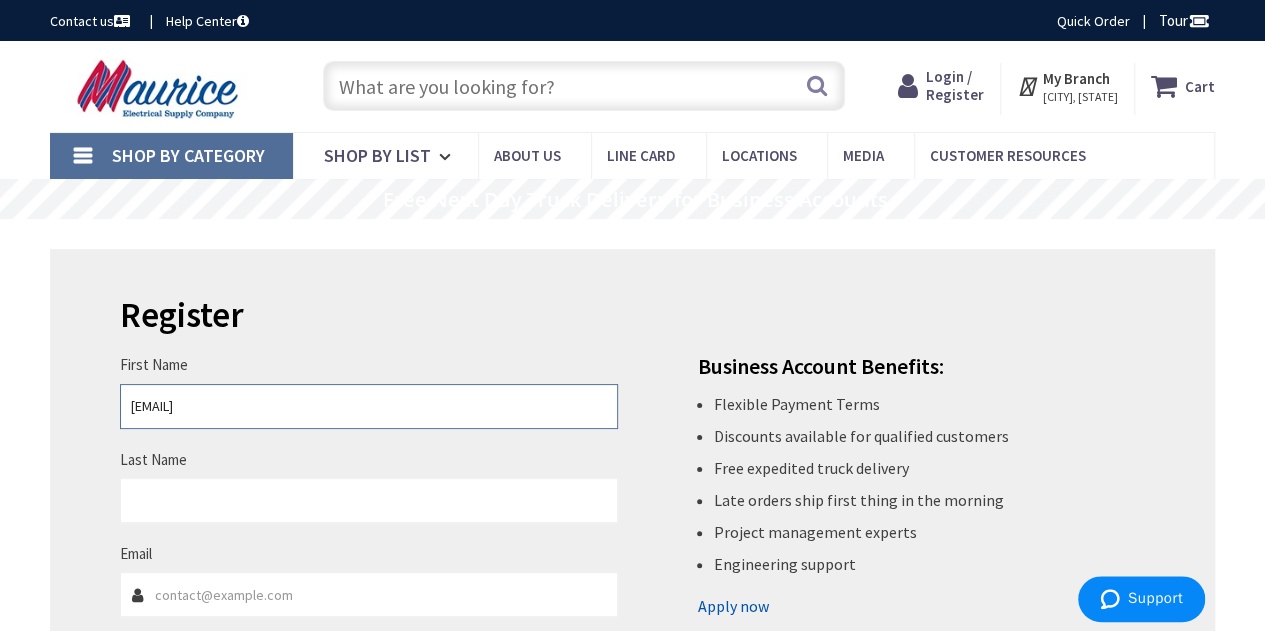 drag, startPoint x: 268, startPoint y: 402, endPoint x: 128, endPoint y: 414, distance: 140.51335 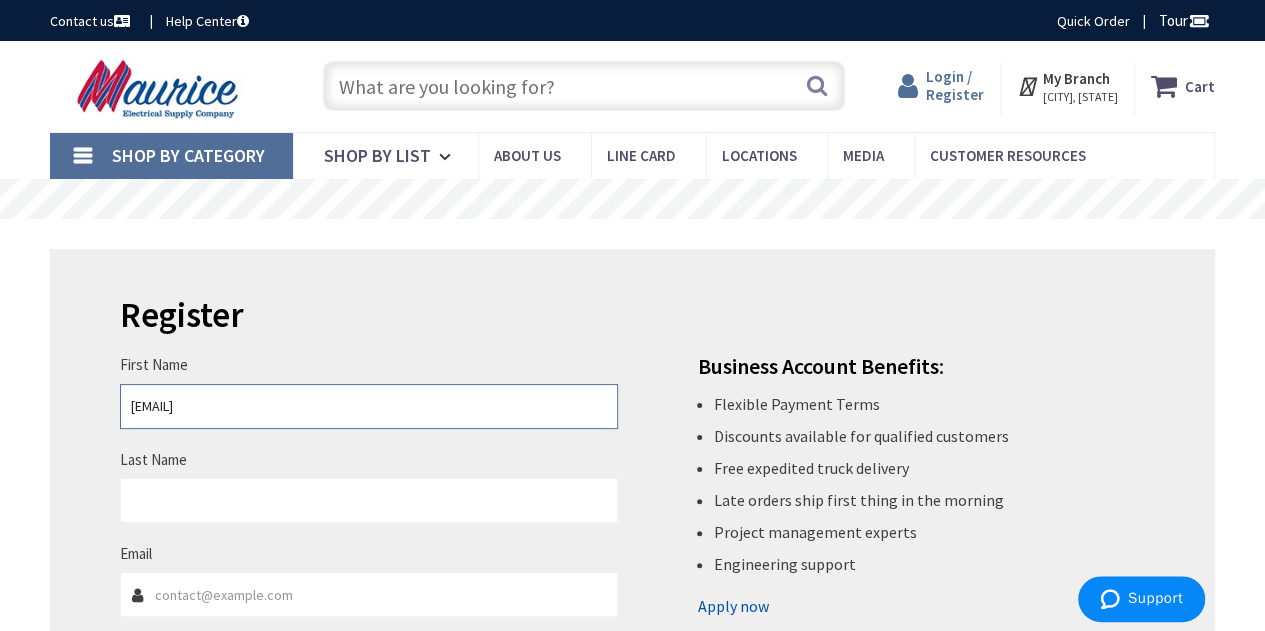 type on "kyoung1@elecwhole" 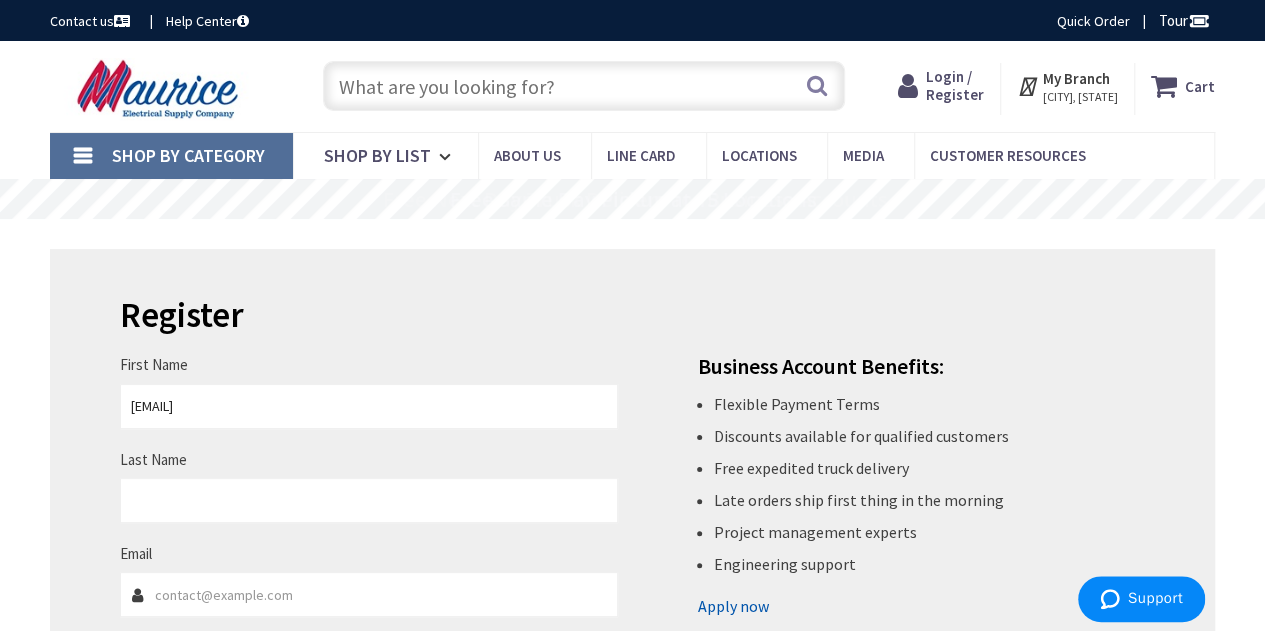 click on "Login / Register" at bounding box center [955, 85] 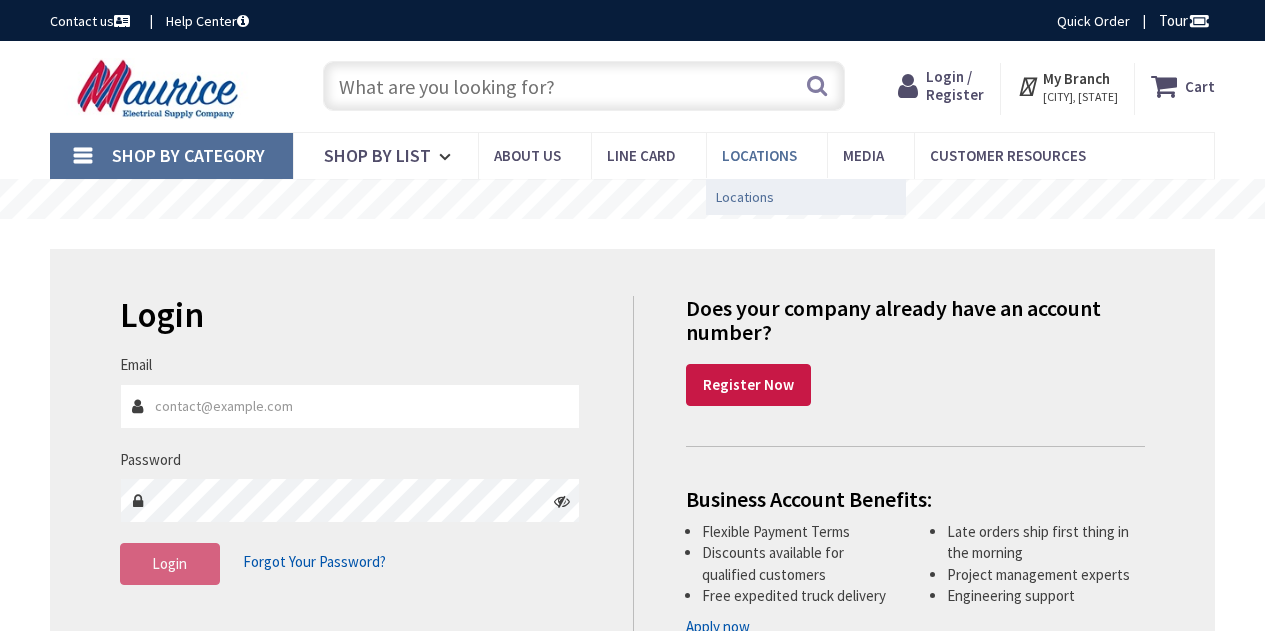 scroll, scrollTop: 0, scrollLeft: 0, axis: both 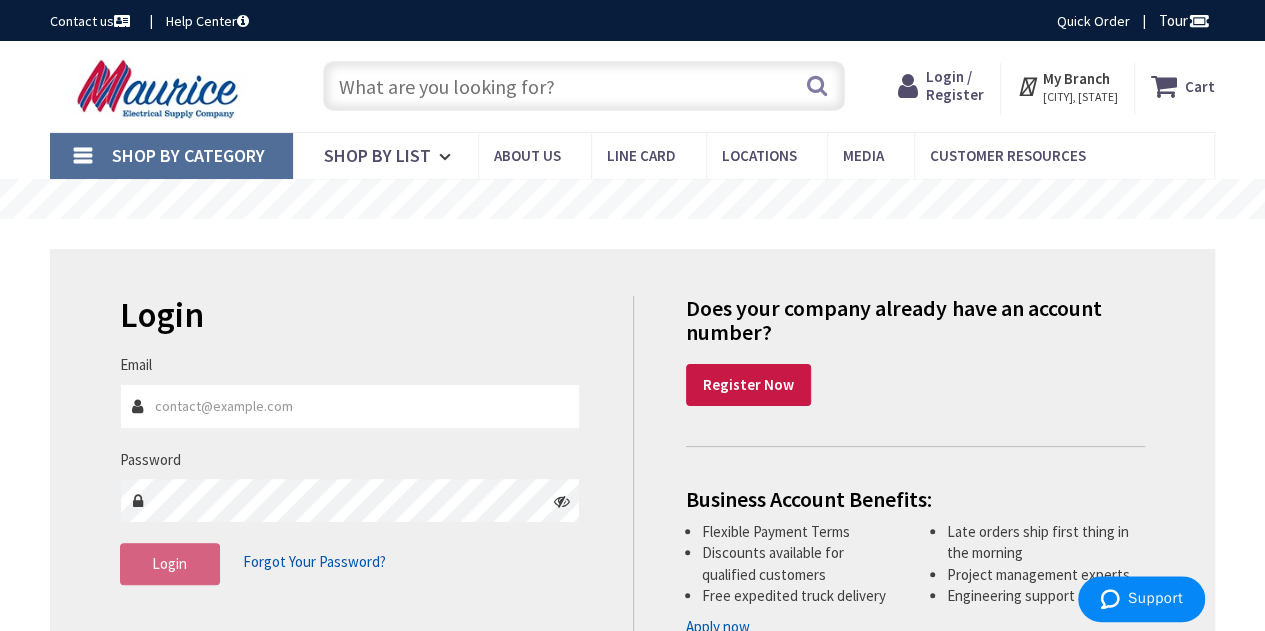 click on "Email" at bounding box center (350, 406) 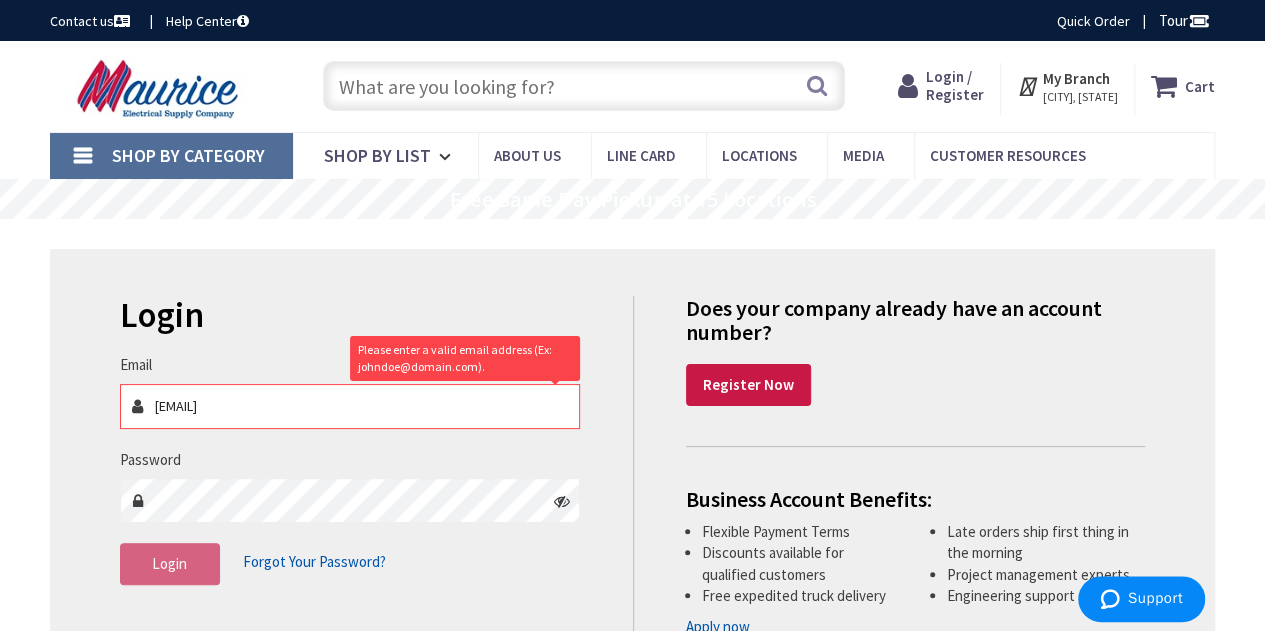 click at bounding box center [562, 501] 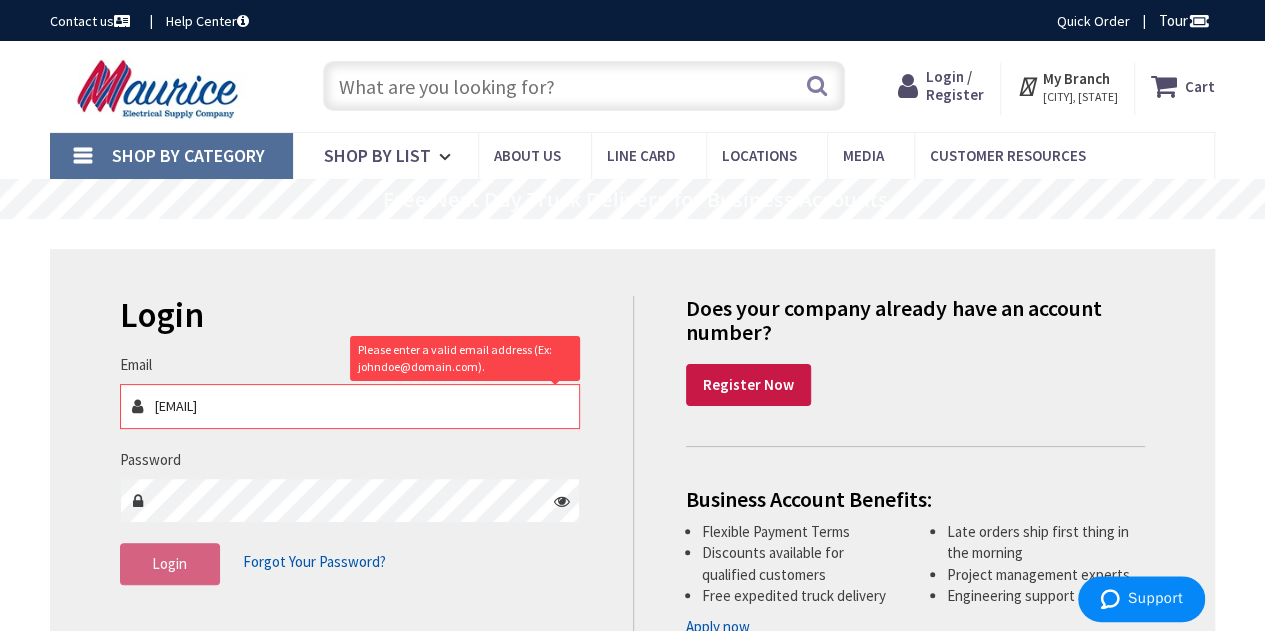 click on "Login
Forgot Your Password?" at bounding box center (350, 564) 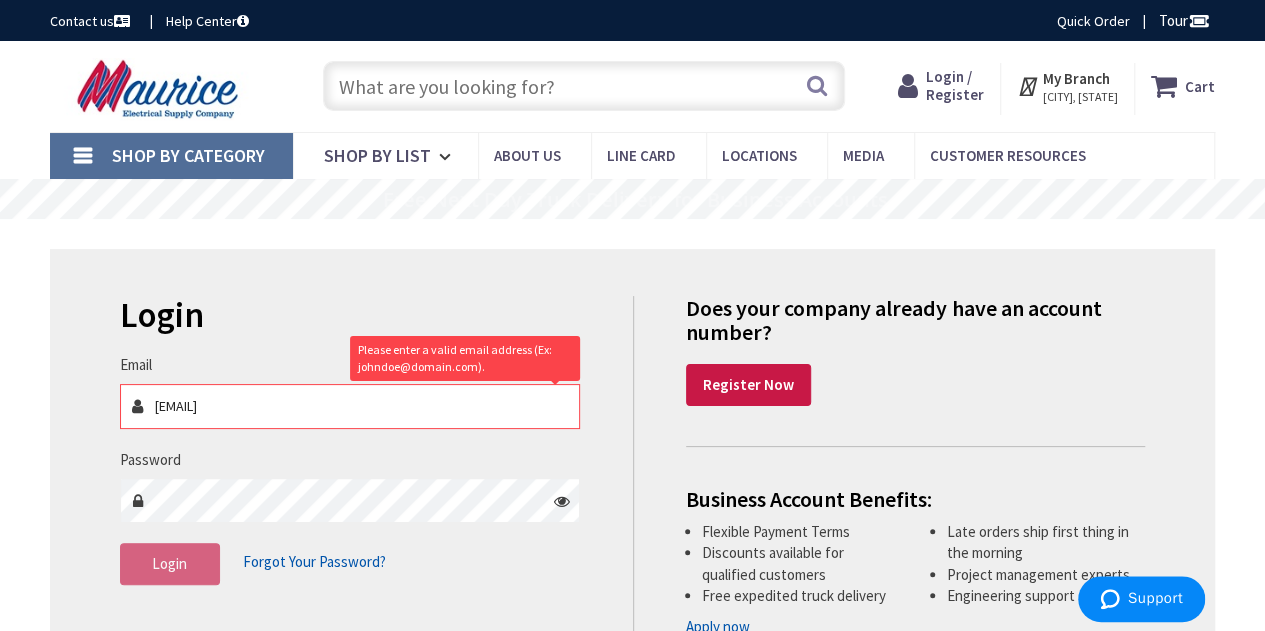 drag, startPoint x: 499, startPoint y: 573, endPoint x: 521, endPoint y: 552, distance: 30.413813 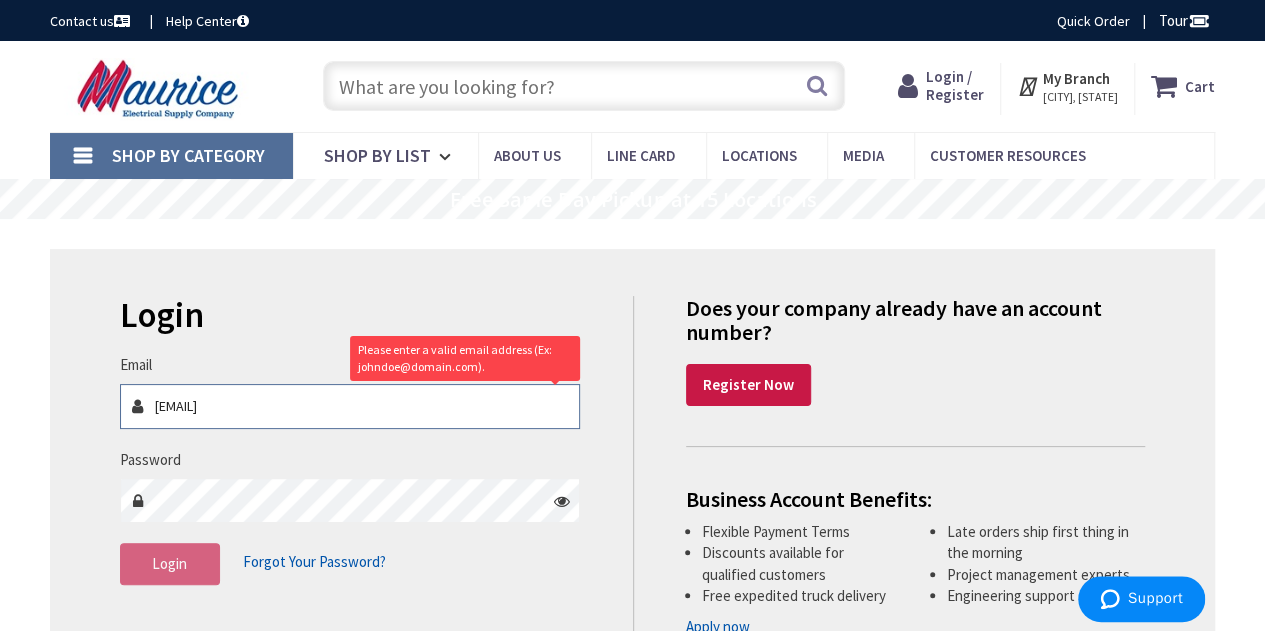 click on "kyoung1@elecwhole" at bounding box center (350, 406) 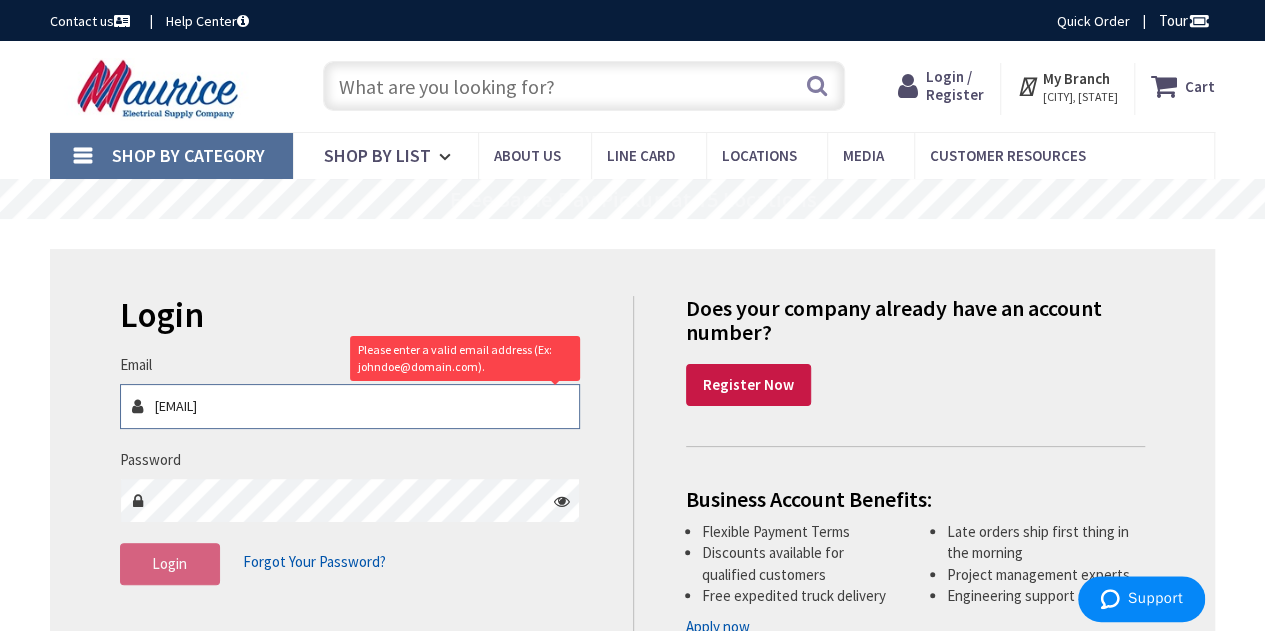 drag, startPoint x: 206, startPoint y: 403, endPoint x: 339, endPoint y: 411, distance: 133.24039 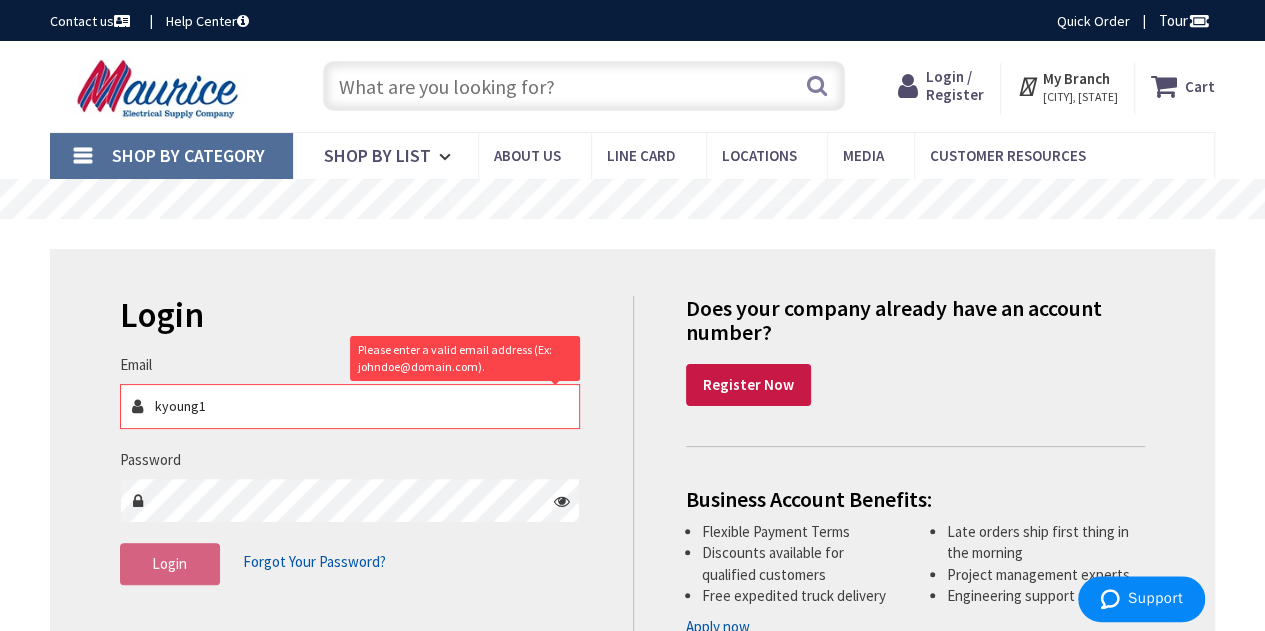 drag, startPoint x: 410, startPoint y: 557, endPoint x: 411, endPoint y: 530, distance: 27.018513 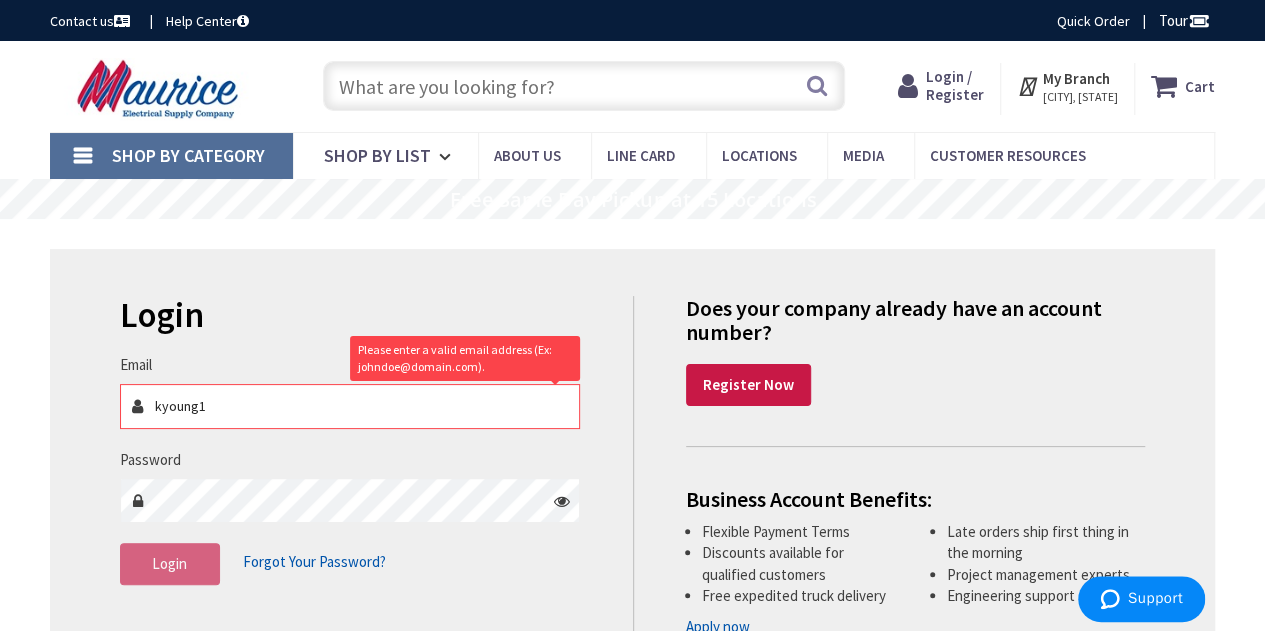 click on "Email
kyoung1 Please enter a valid email address (Ex: johndoe@domain.com)." at bounding box center (350, 391) 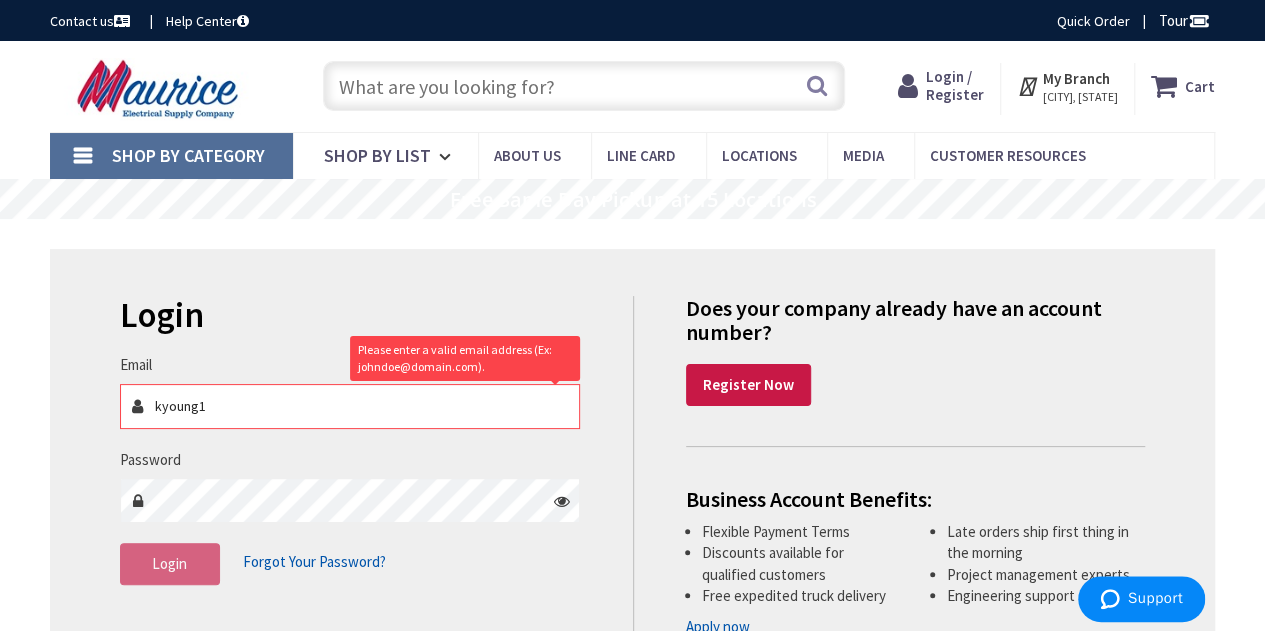 click on "Please enter a valid email address (Ex: johndoe@domain.com)." at bounding box center [465, 358] 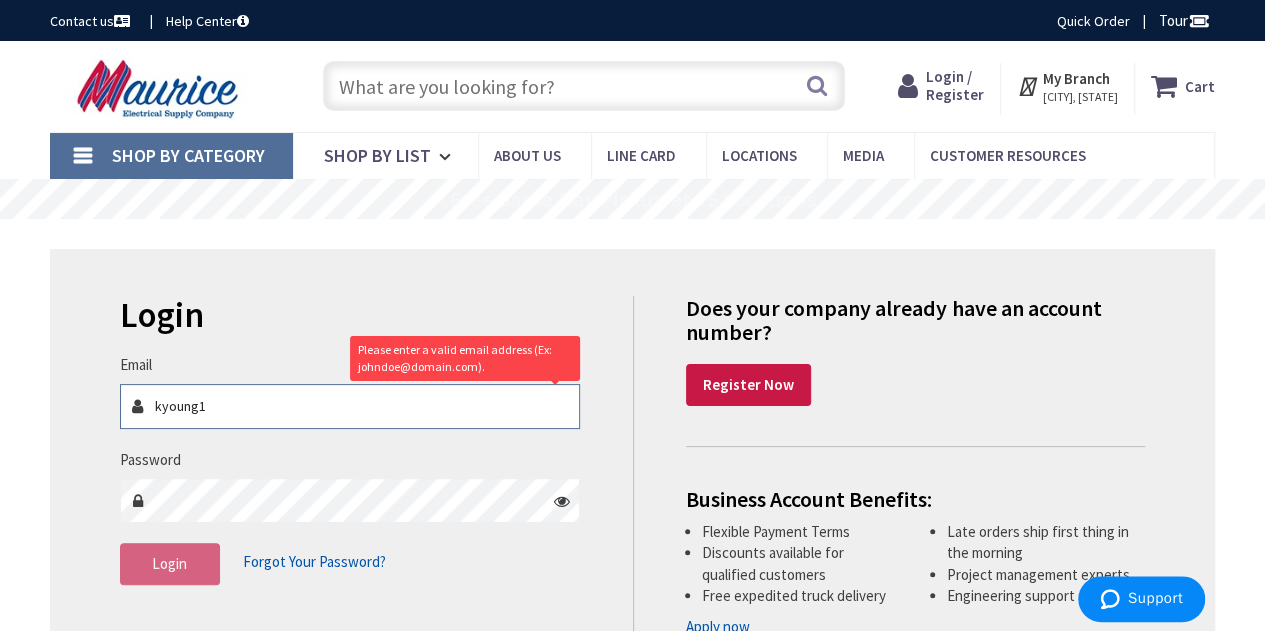 click on "kyoung1" at bounding box center [350, 406] 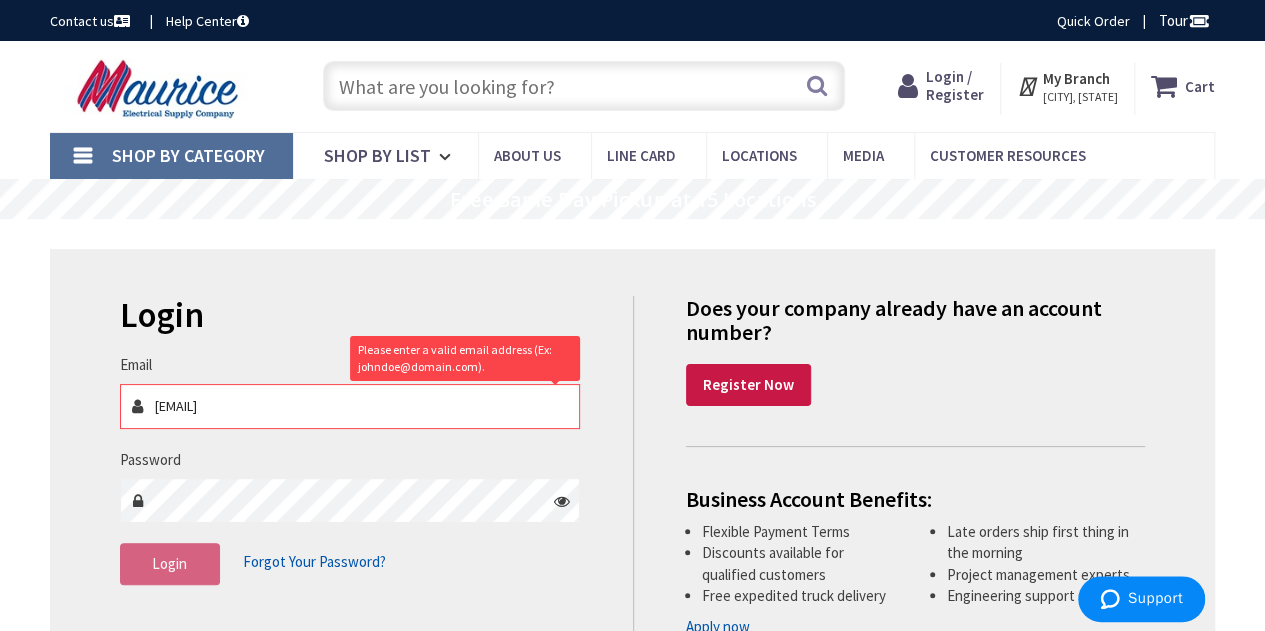 click on "Login
Forgot Your Password?" at bounding box center [350, 564] 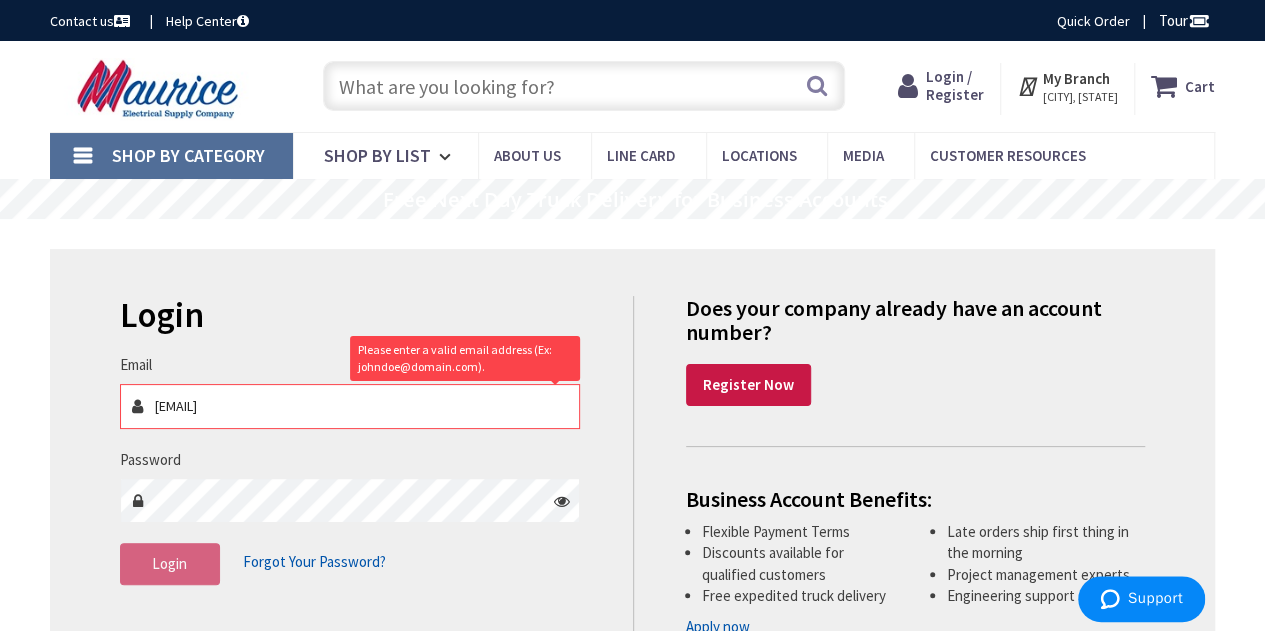 click on "Email
kyoung1@elecwhole Please enter a valid email address (Ex: johndoe@domain.com)." at bounding box center [350, 391] 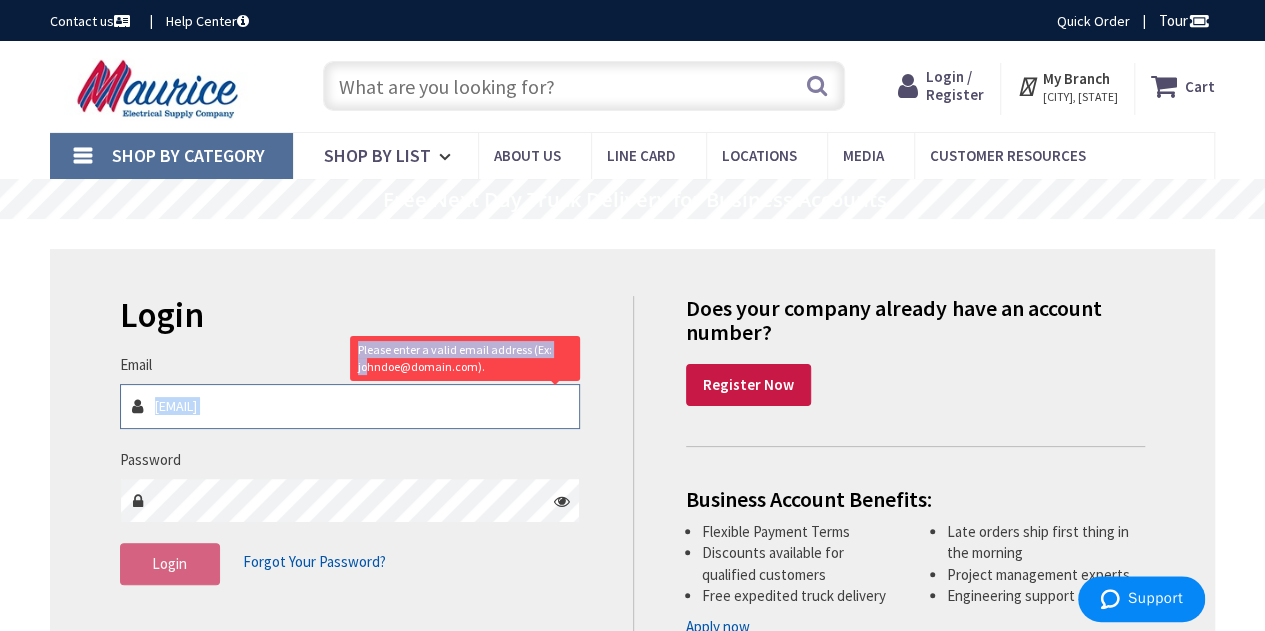 click on "kyoung1@elecwhole" at bounding box center [350, 406] 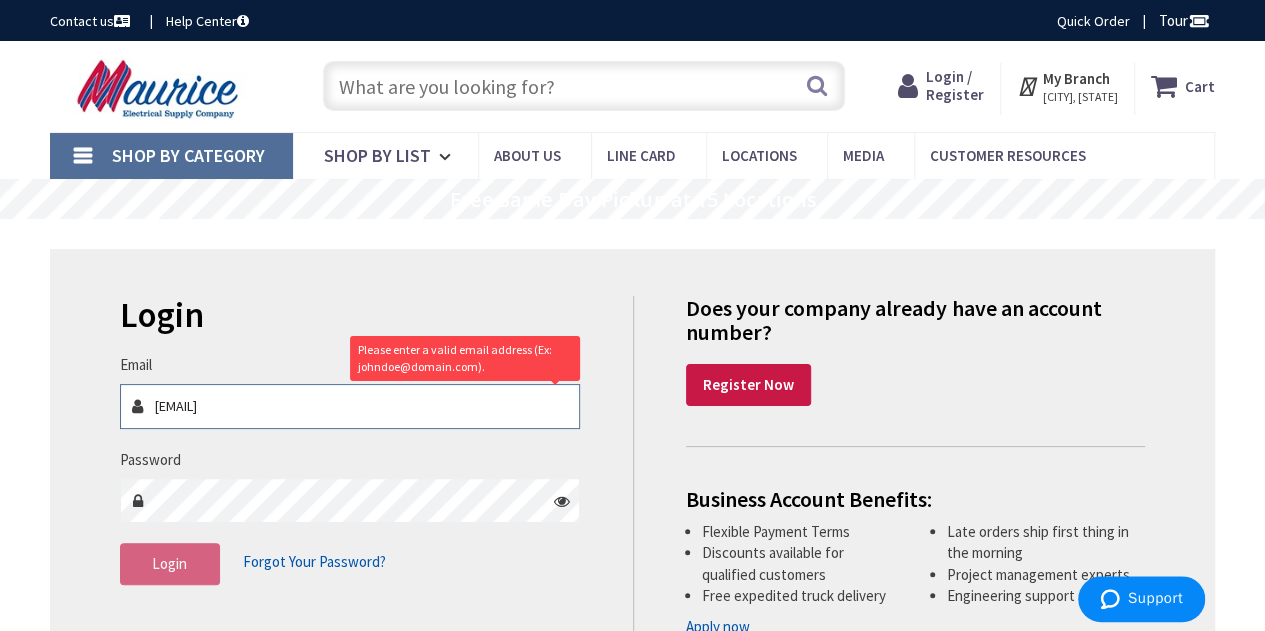 drag, startPoint x: 326, startPoint y: 407, endPoint x: 119, endPoint y: 406, distance: 207.00241 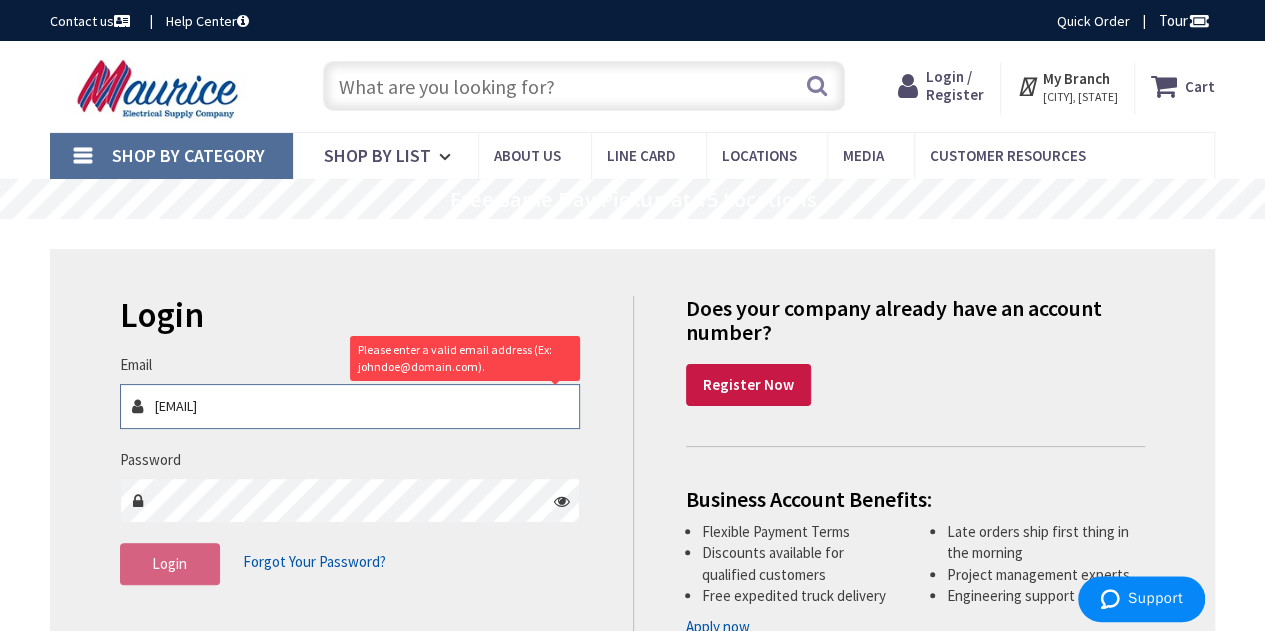 click on "ke.young" at bounding box center [350, 406] 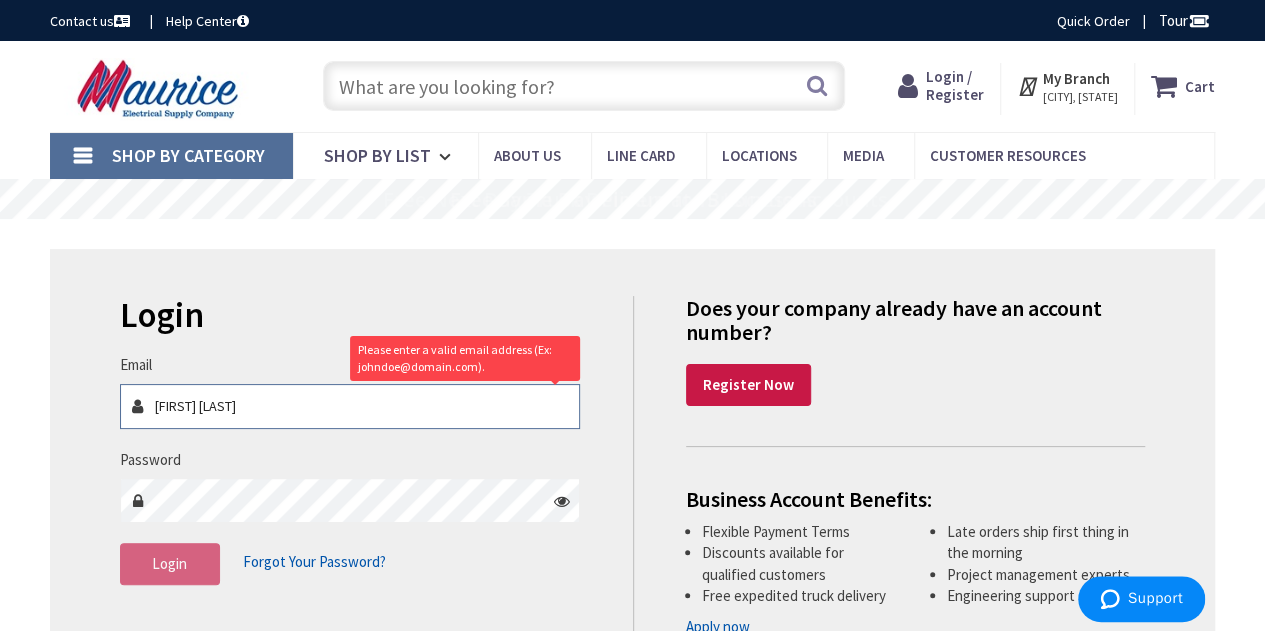 type on "ken.young" 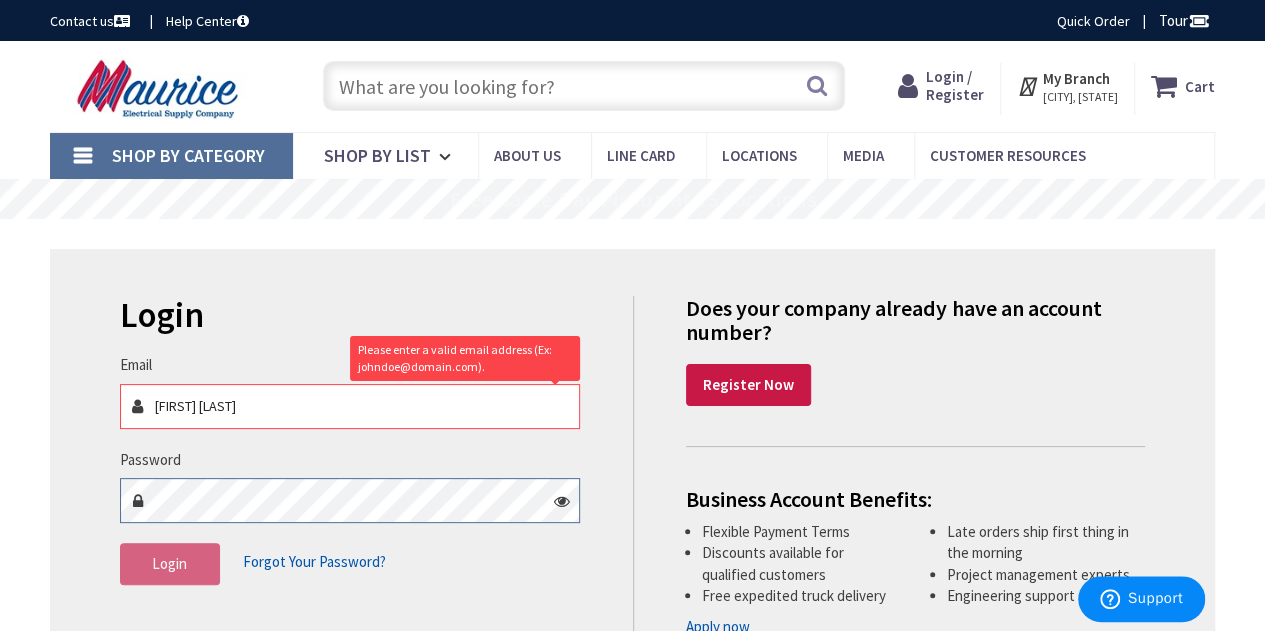 click on "Login
Invalid login or password
Email
ken.young Please enter a valid email address (Ex: johndoe@domain.com).
Password
Login
Forgot Your Password?" at bounding box center (632, 466) 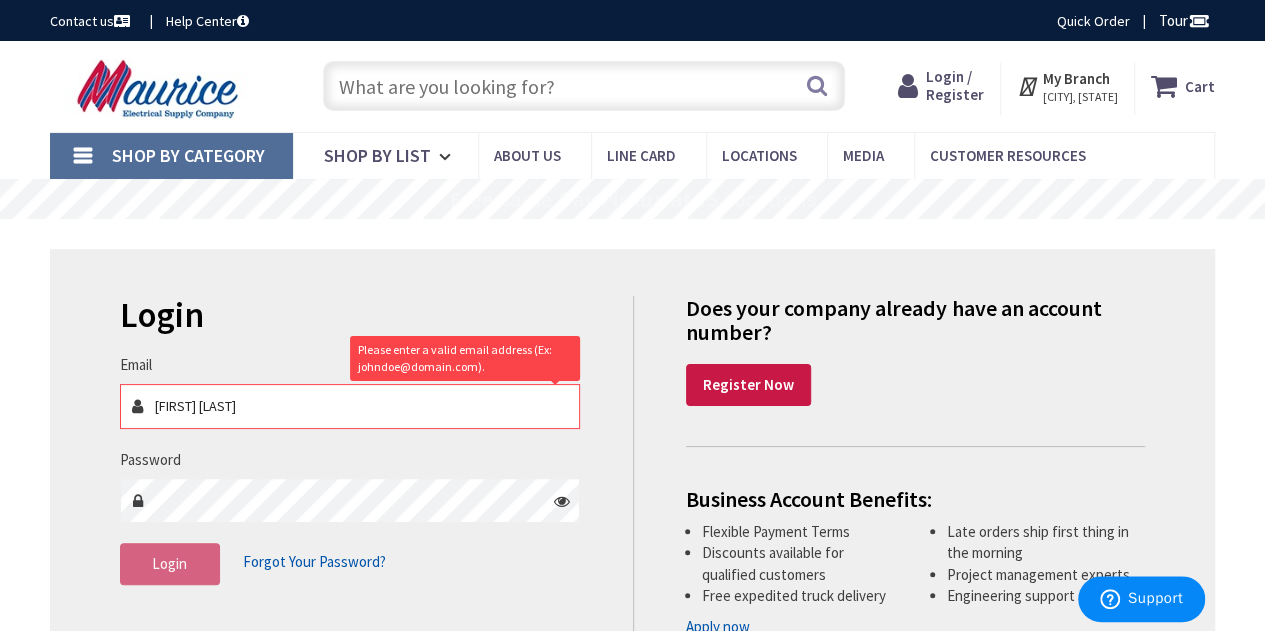 click on "Forgot Your Password?" at bounding box center (314, 561) 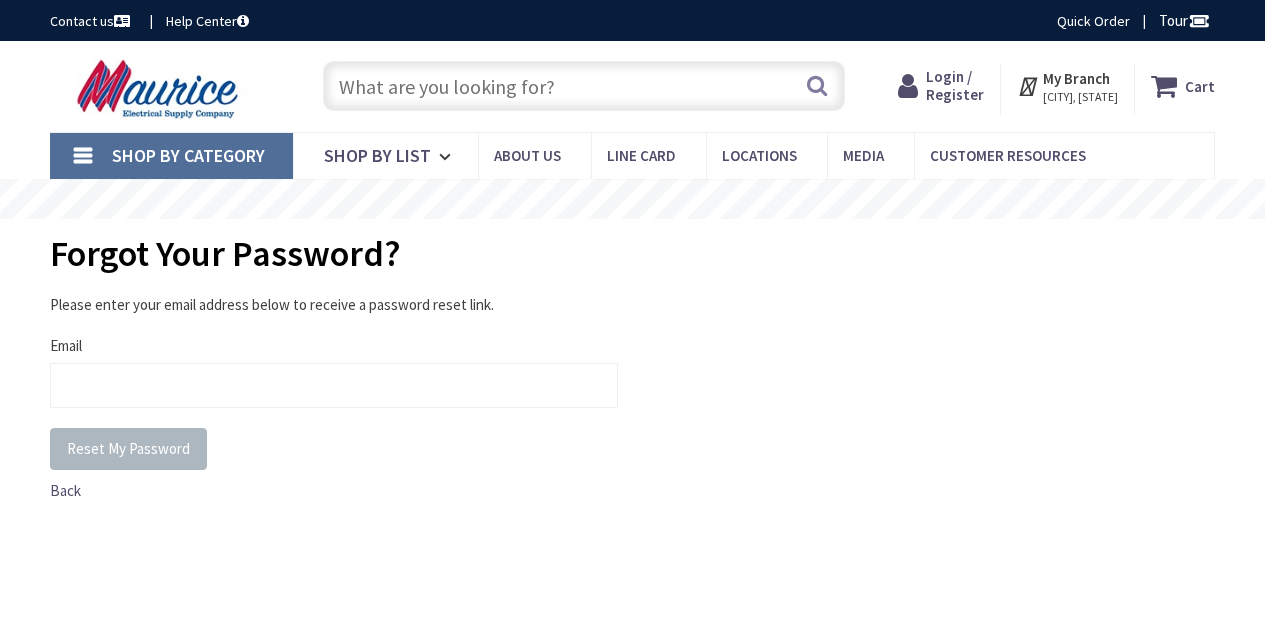 scroll, scrollTop: 0, scrollLeft: 0, axis: both 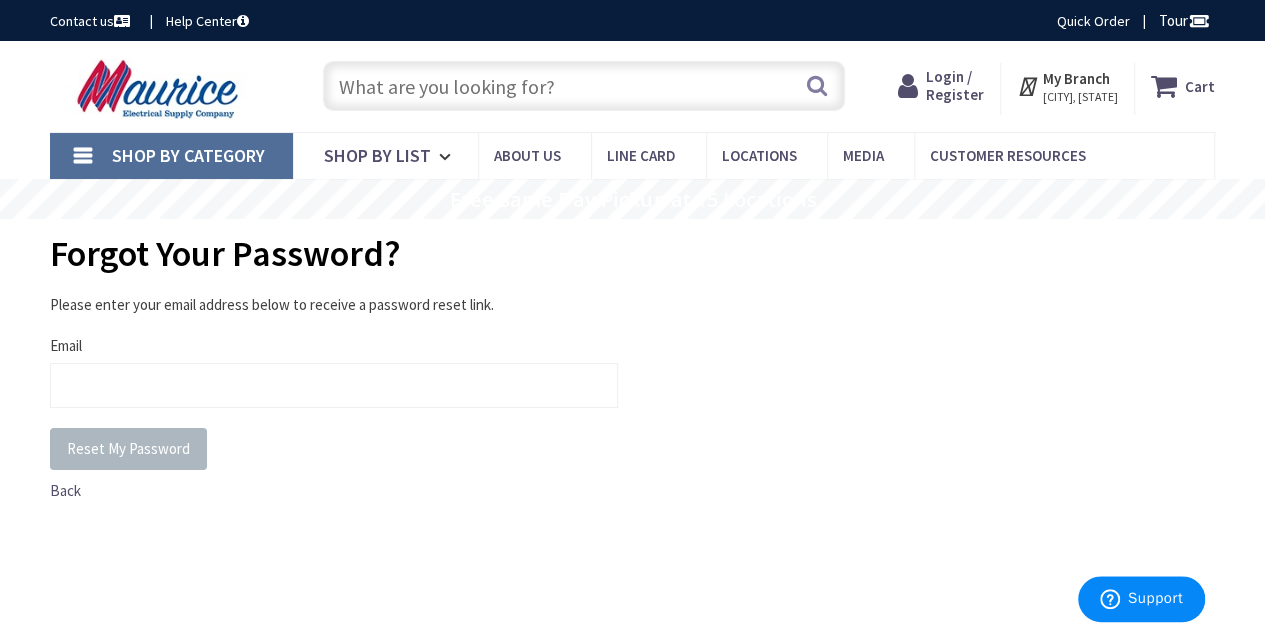 click on "Please enter your email address below to receive a password reset link.
Email
Reset My Password
Back" at bounding box center [632, 444] 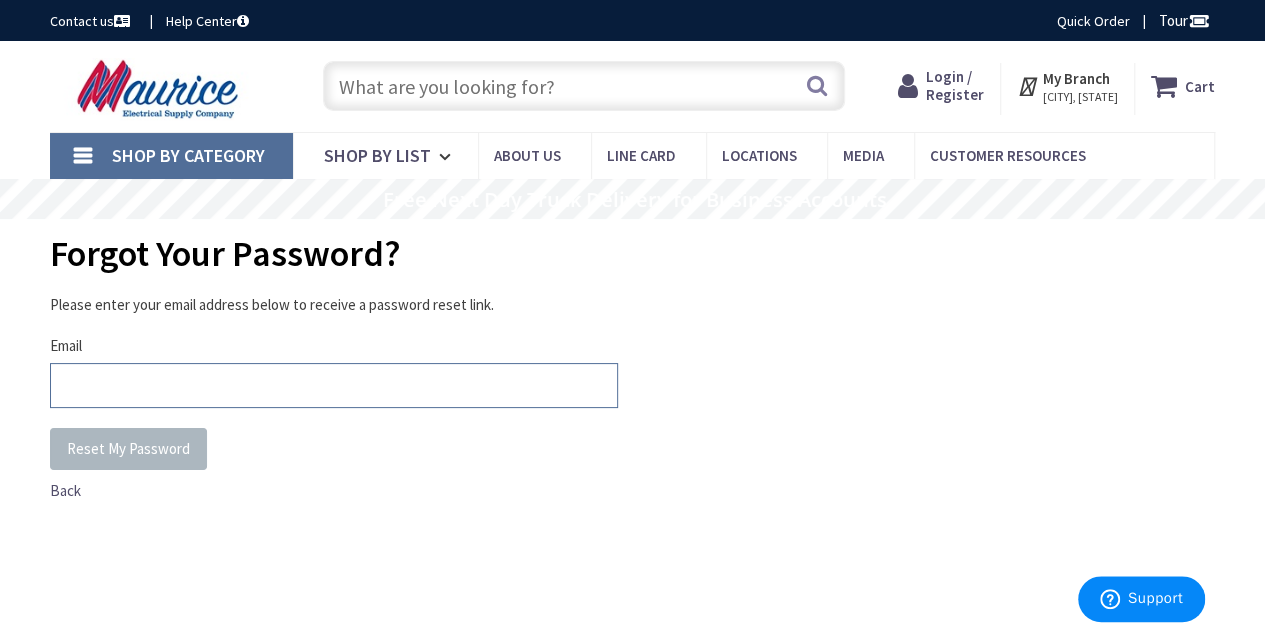 click on "Email" at bounding box center (334, 385) 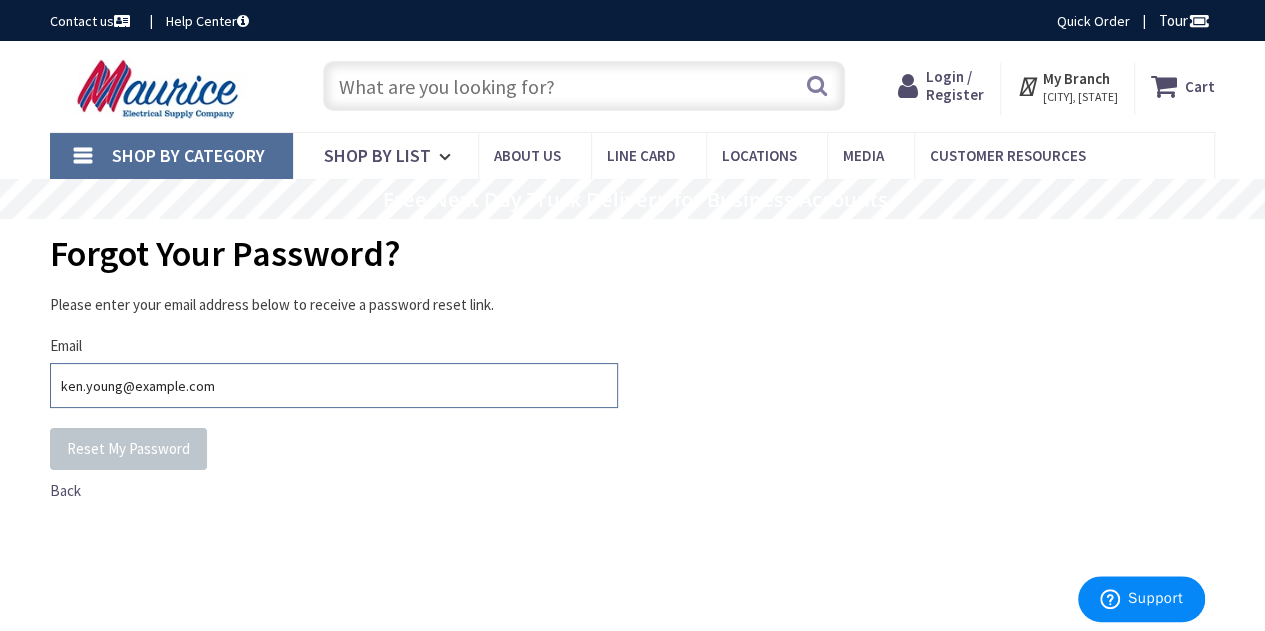 type on "[EMAIL]" 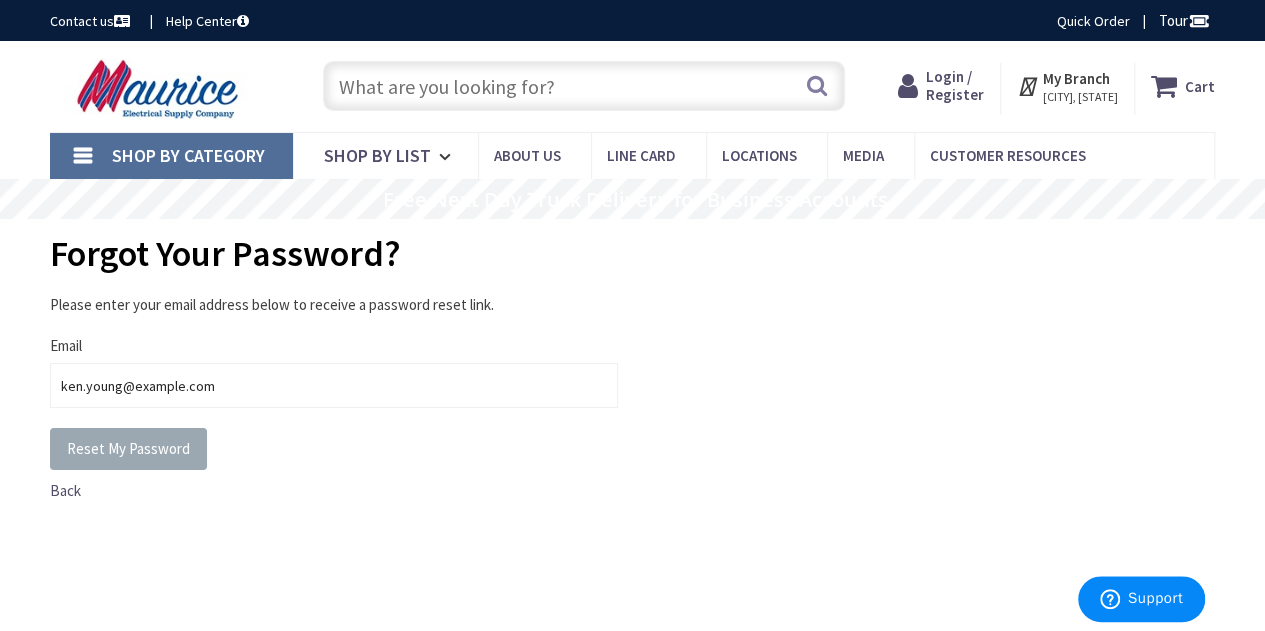 click on "Reset My Password" at bounding box center [128, 448] 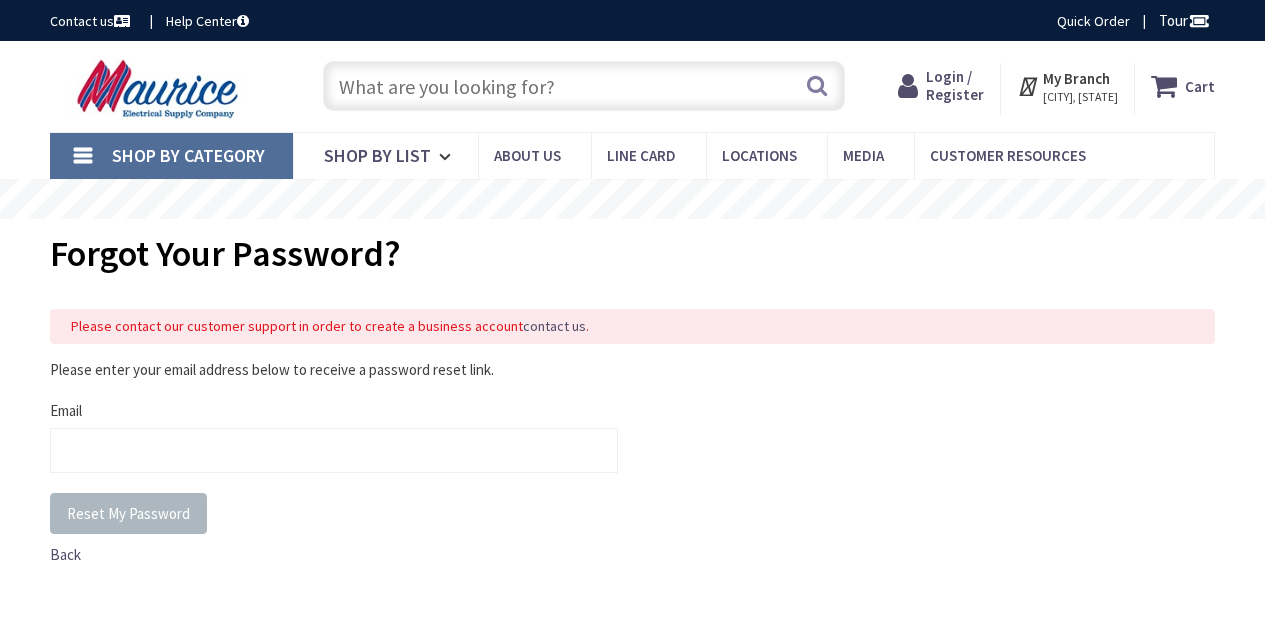 scroll, scrollTop: 0, scrollLeft: 0, axis: both 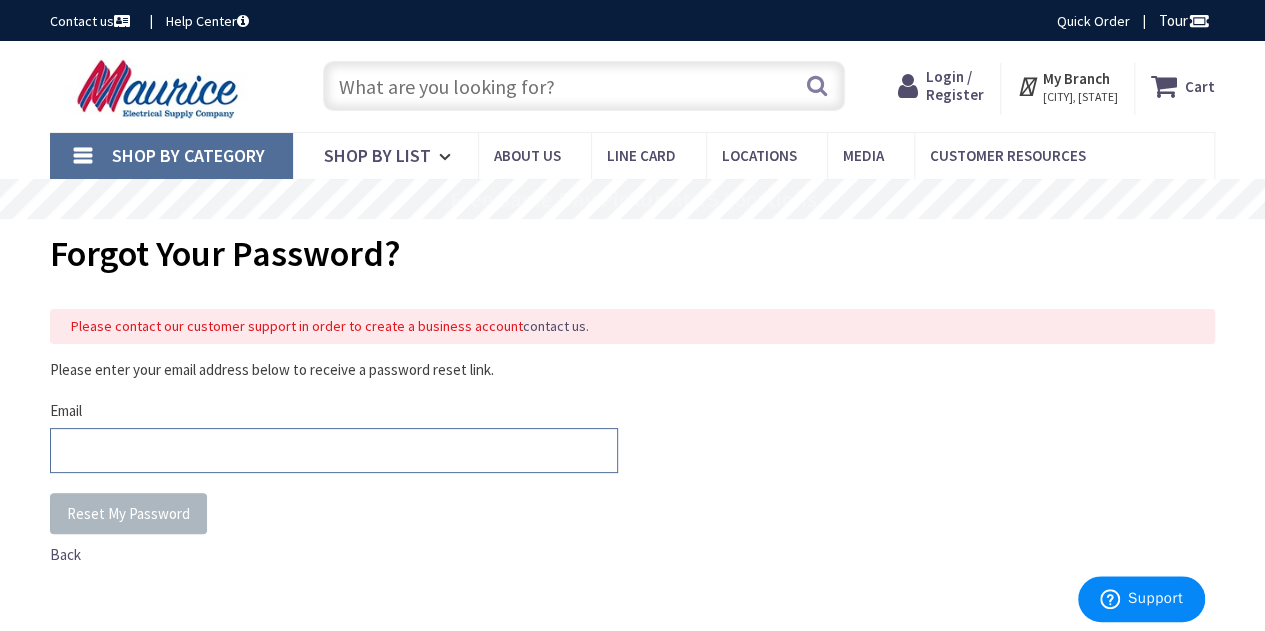 click on "Email" at bounding box center [334, 450] 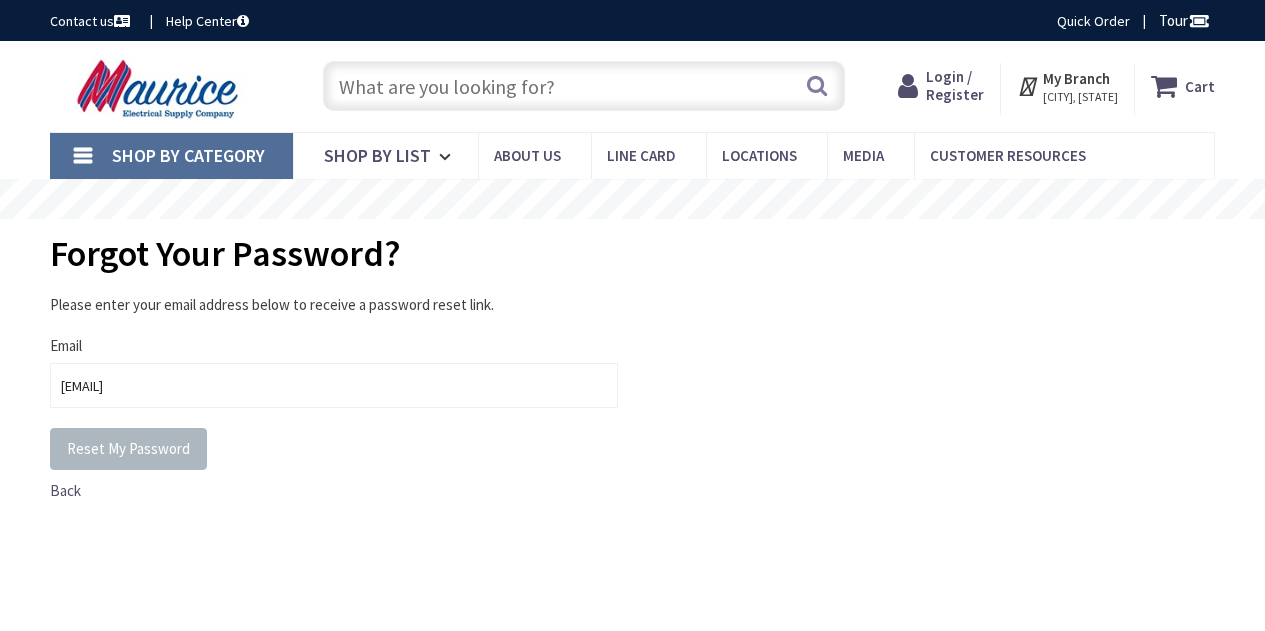 scroll, scrollTop: 0, scrollLeft: 0, axis: both 